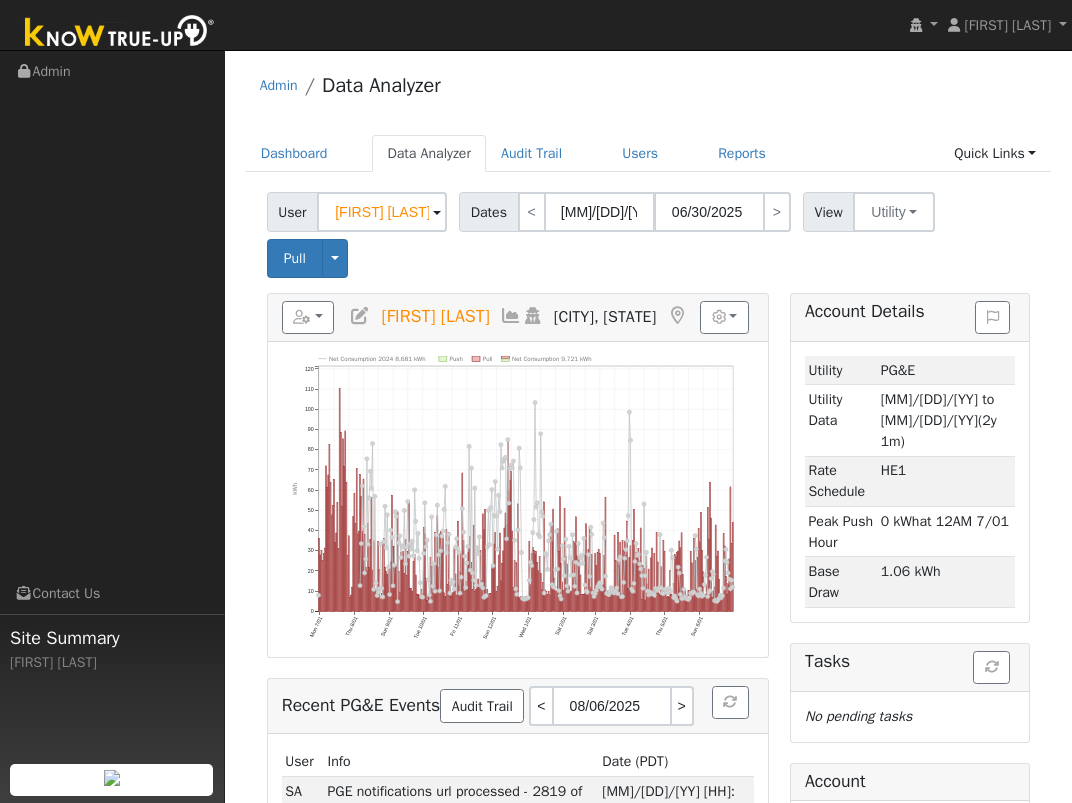 scroll, scrollTop: 181, scrollLeft: 0, axis: vertical 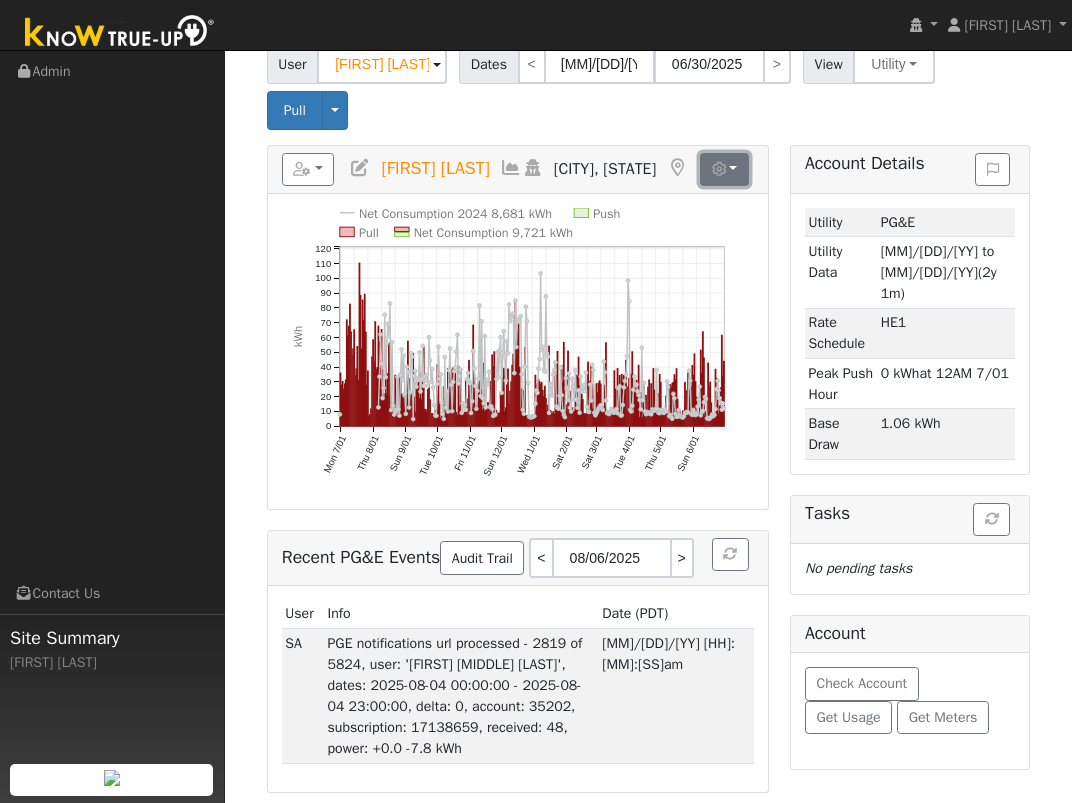 click at bounding box center [724, 170] 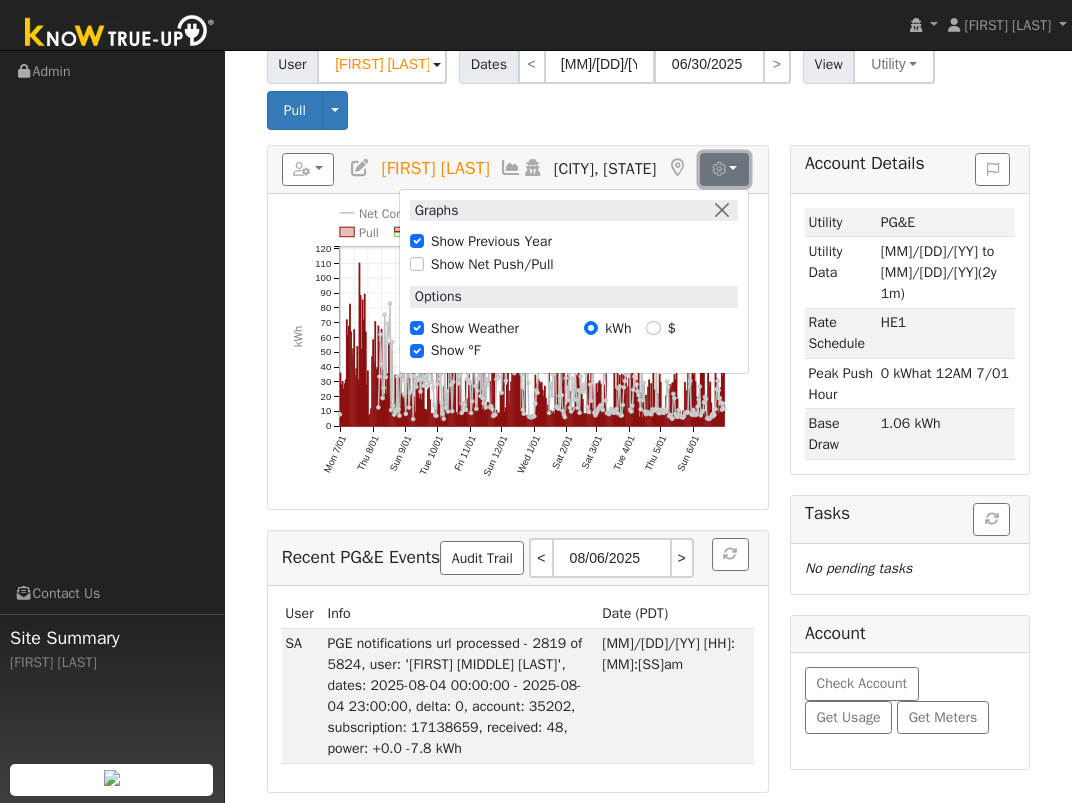 click at bounding box center [724, 170] 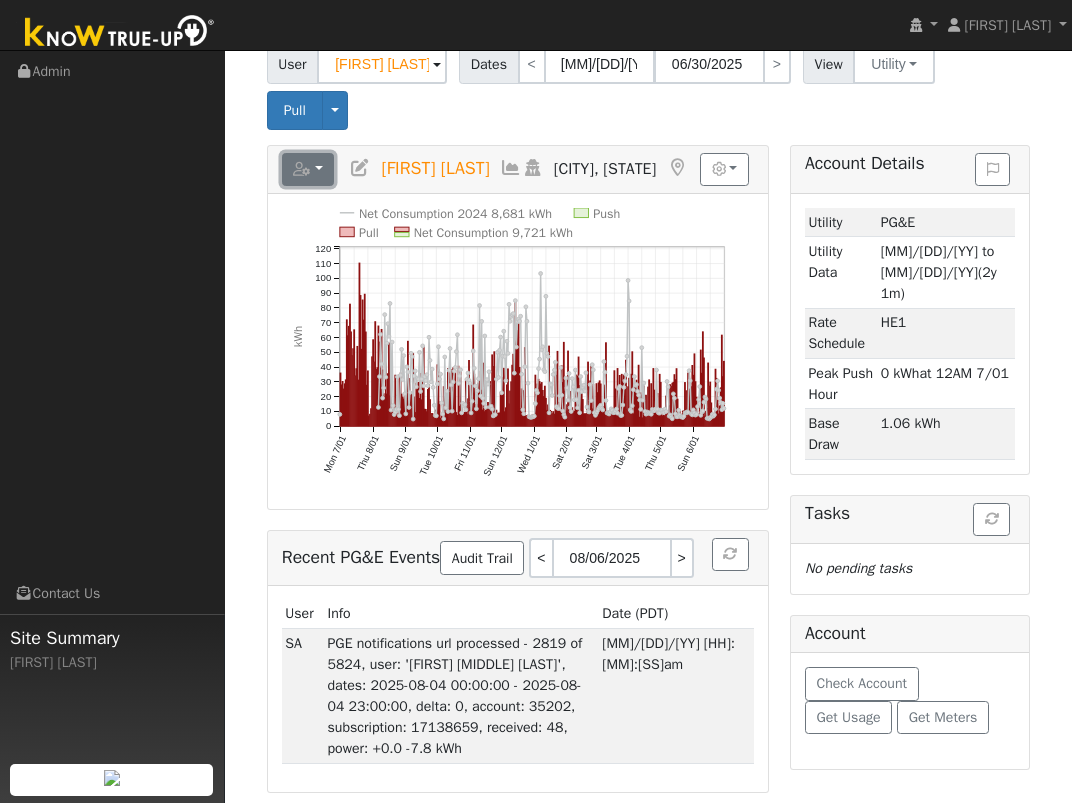 click at bounding box center (308, 170) 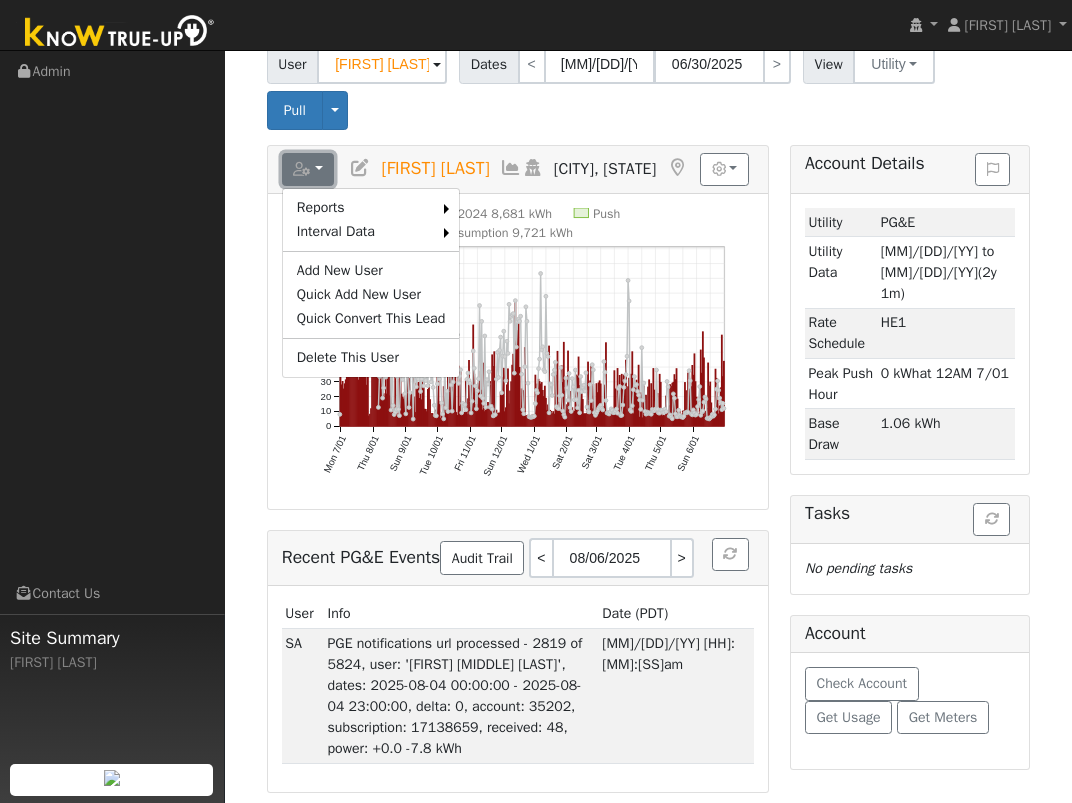 click at bounding box center [308, 170] 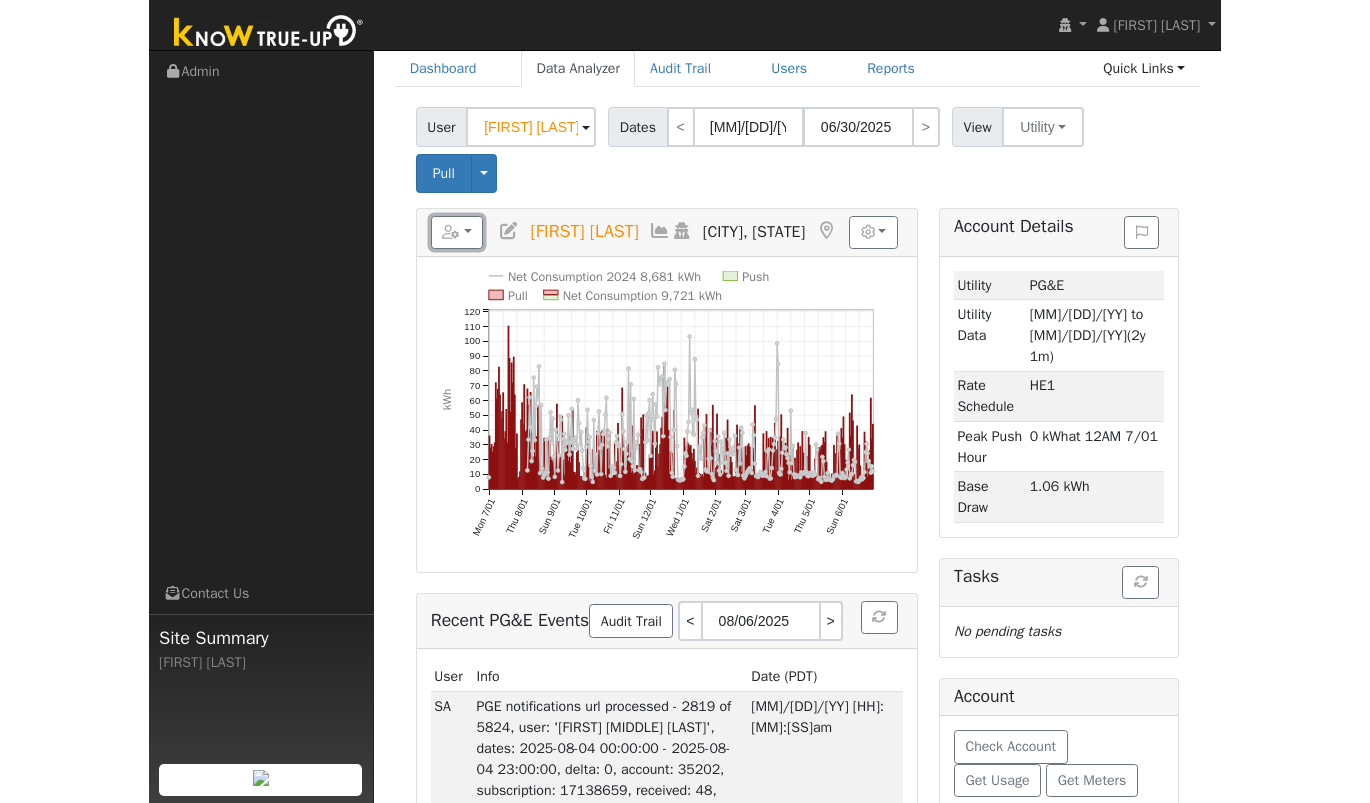 scroll, scrollTop: 0, scrollLeft: 0, axis: both 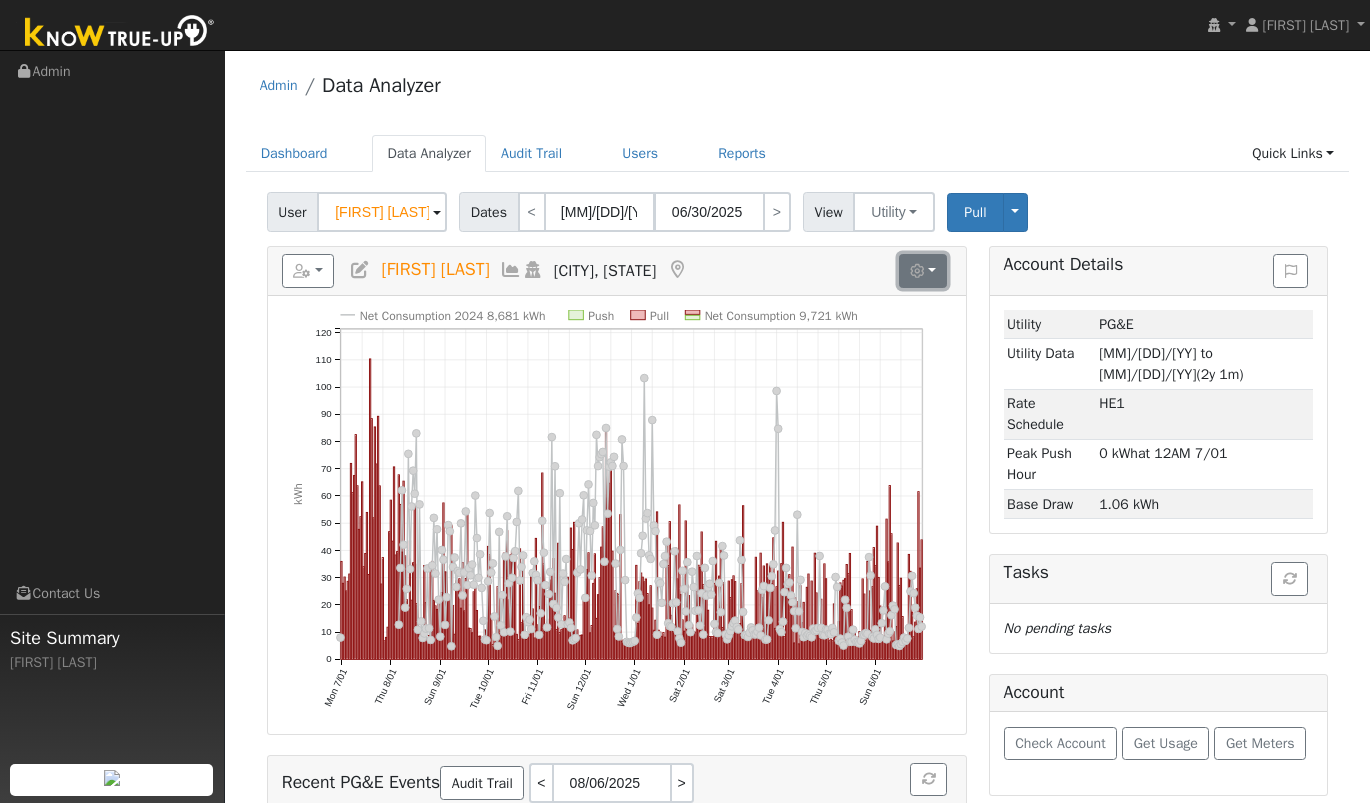 click at bounding box center [923, 271] 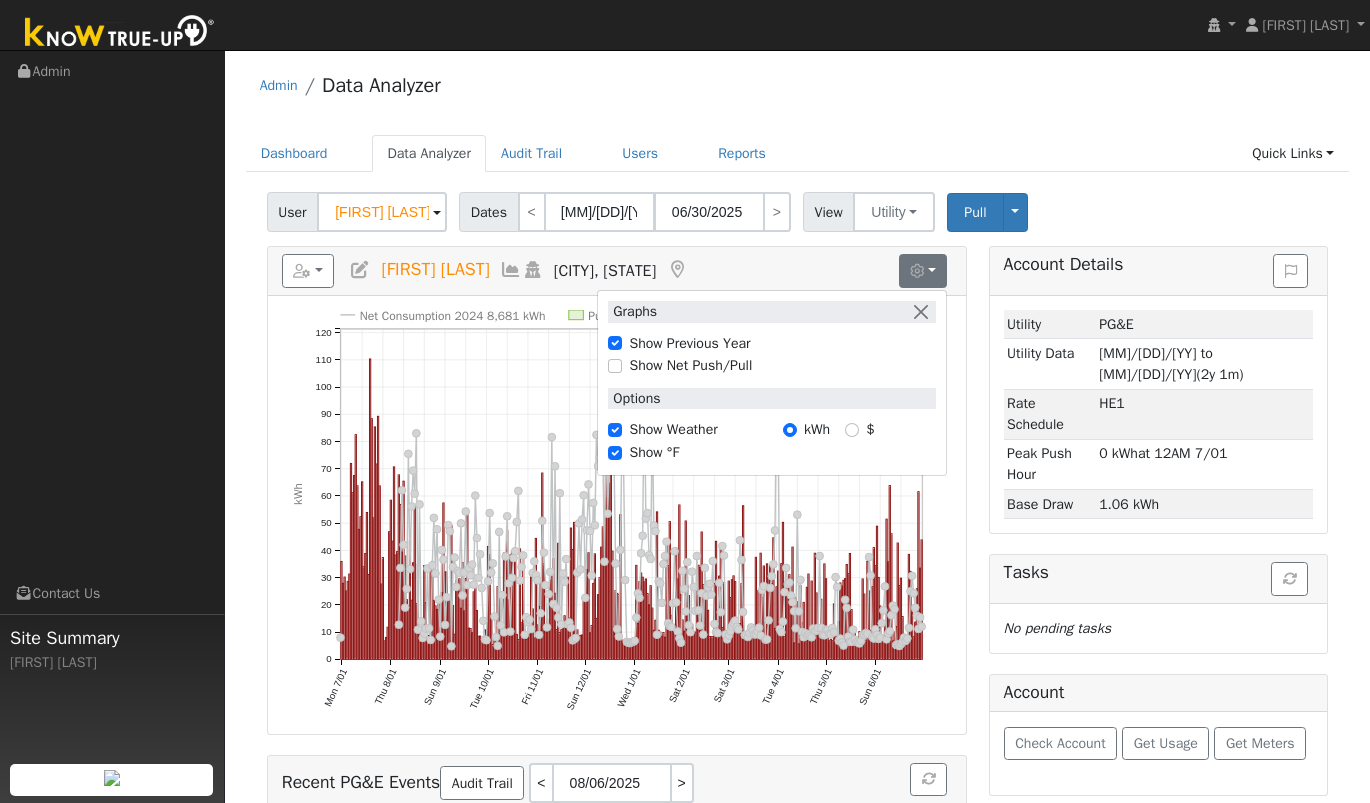 click on "Reports Scenario Health Check Energy Audit Account Timeline User Audit Trail  Interval Data Import from CSV Export to CSV Add New User Quick Add New User Quick Convert This Lead Delete This User Nancy A Milla Placerville, CA Graphs  Show Previous Year  Show Net Push/Pull Options  Show Weather  kWh  $  Show °F" at bounding box center [617, 271] 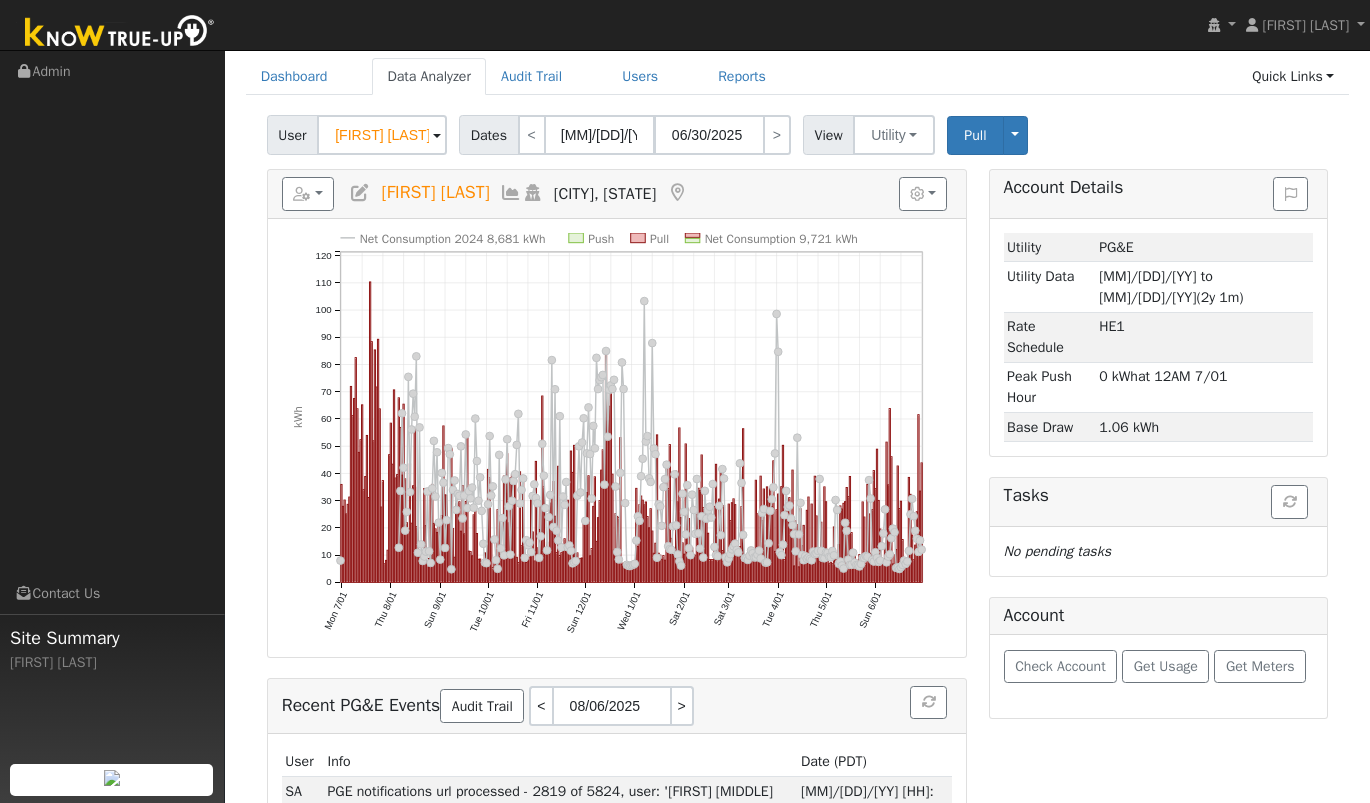 scroll, scrollTop: 0, scrollLeft: 0, axis: both 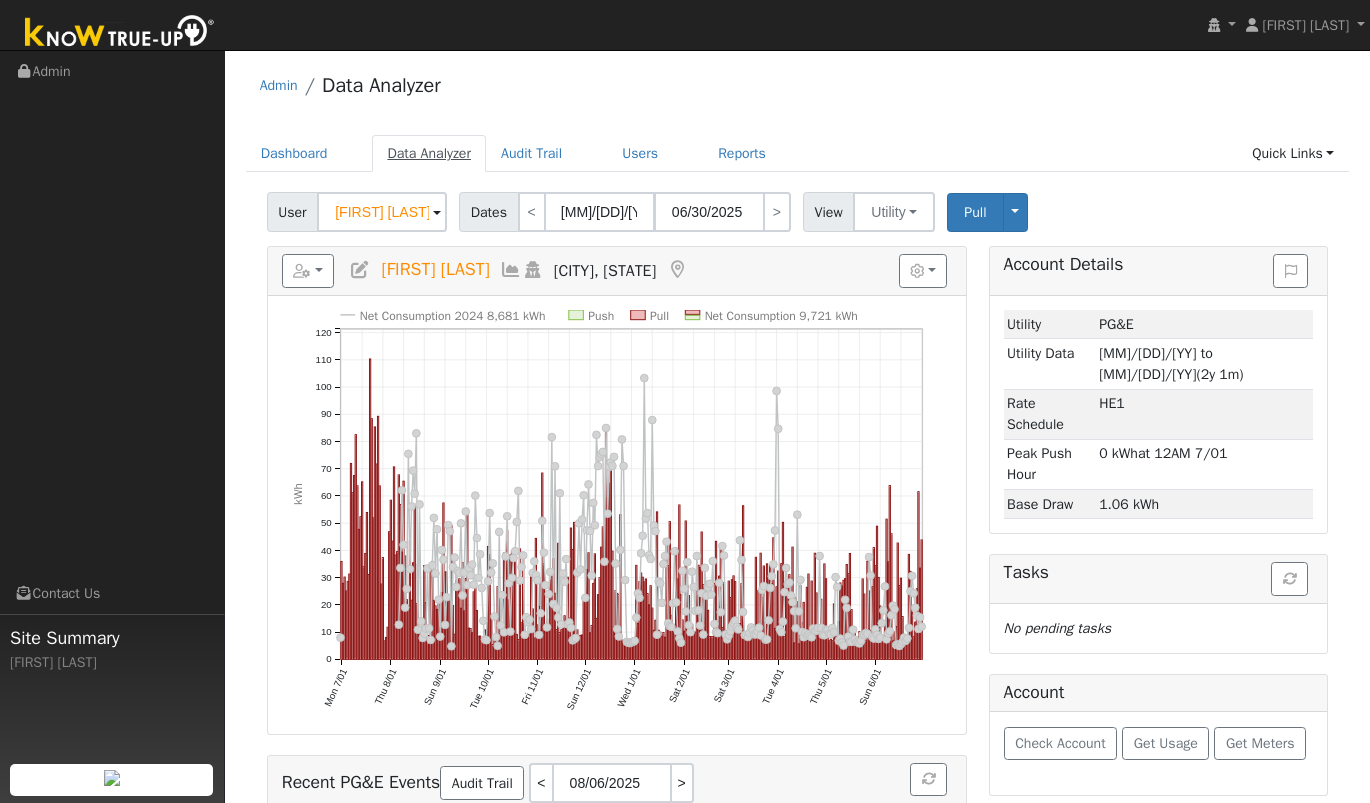 click on "Data Analyzer" at bounding box center [429, 153] 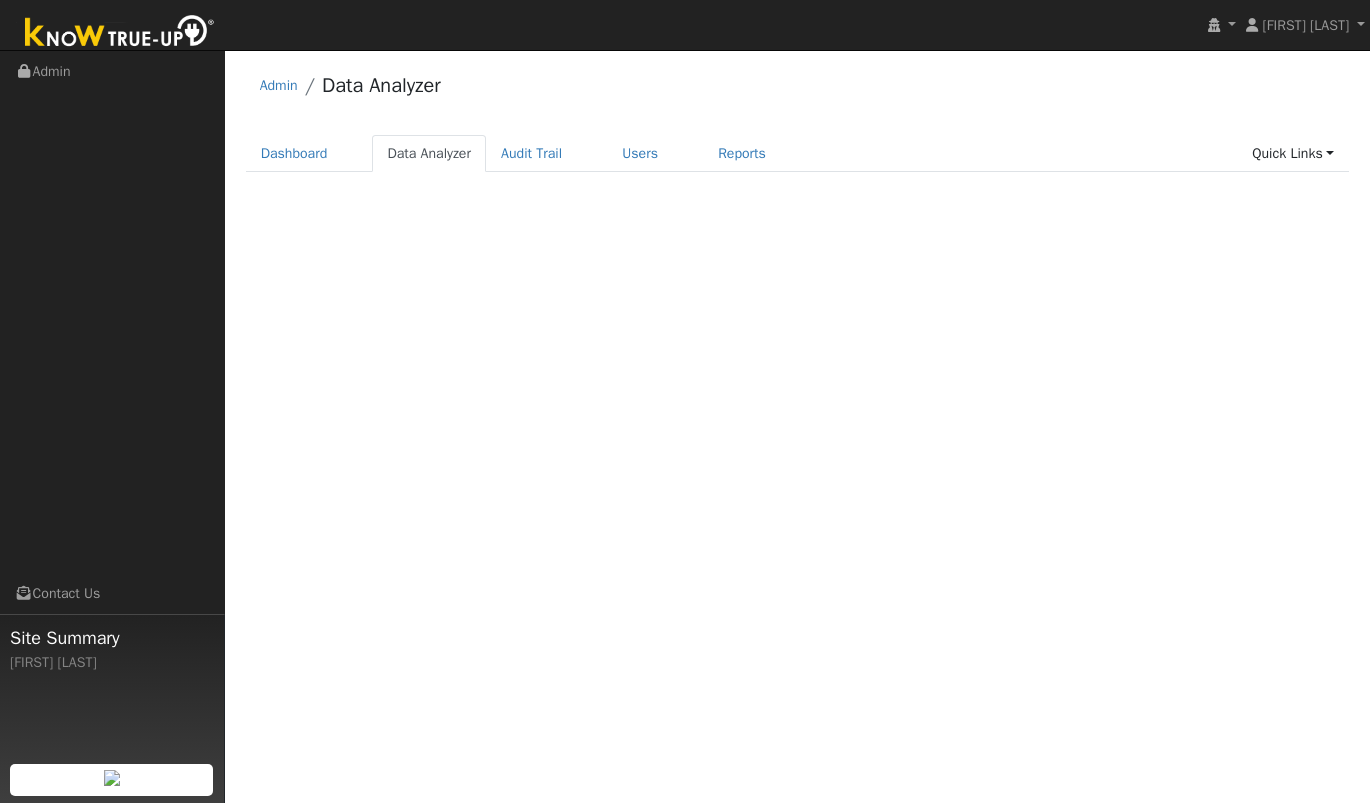 scroll, scrollTop: 0, scrollLeft: 0, axis: both 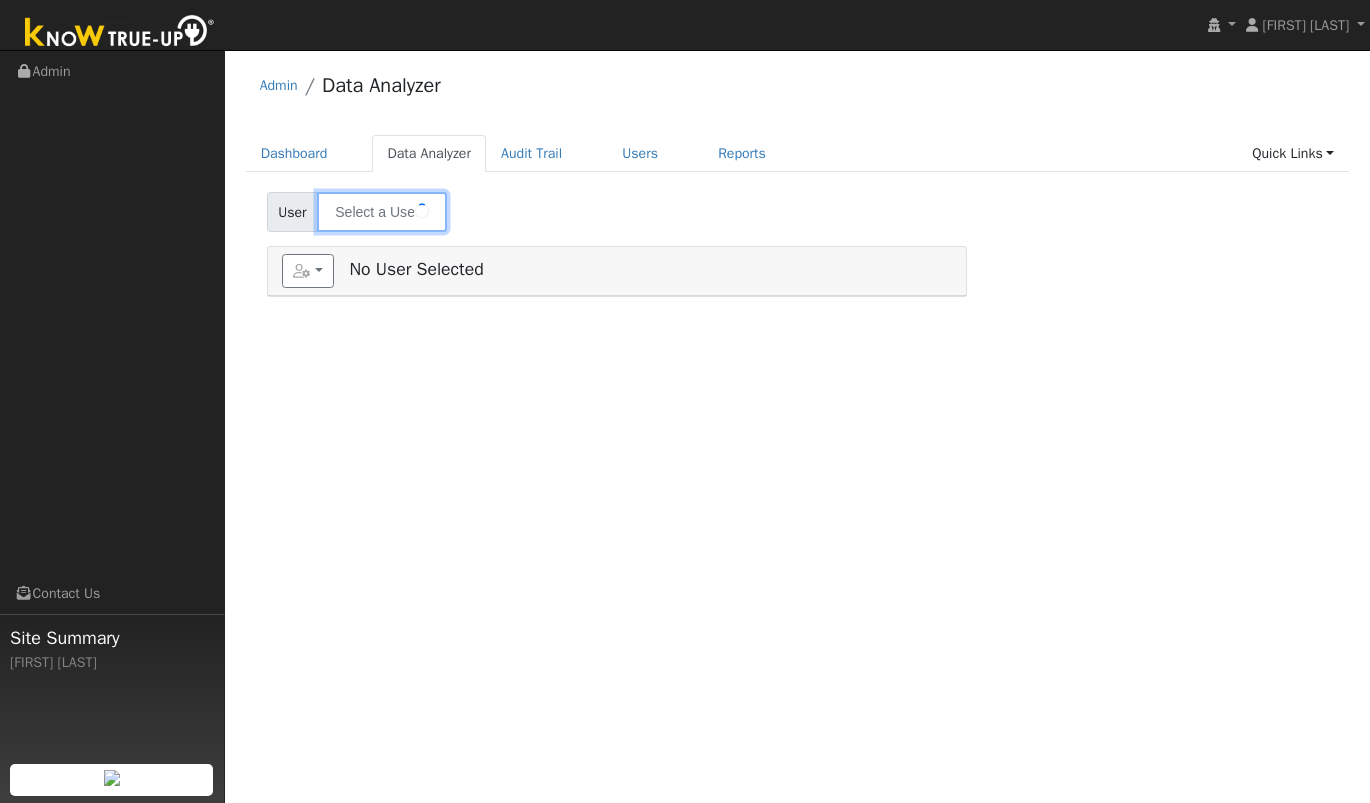 type on "[FIRST] [LAST]" 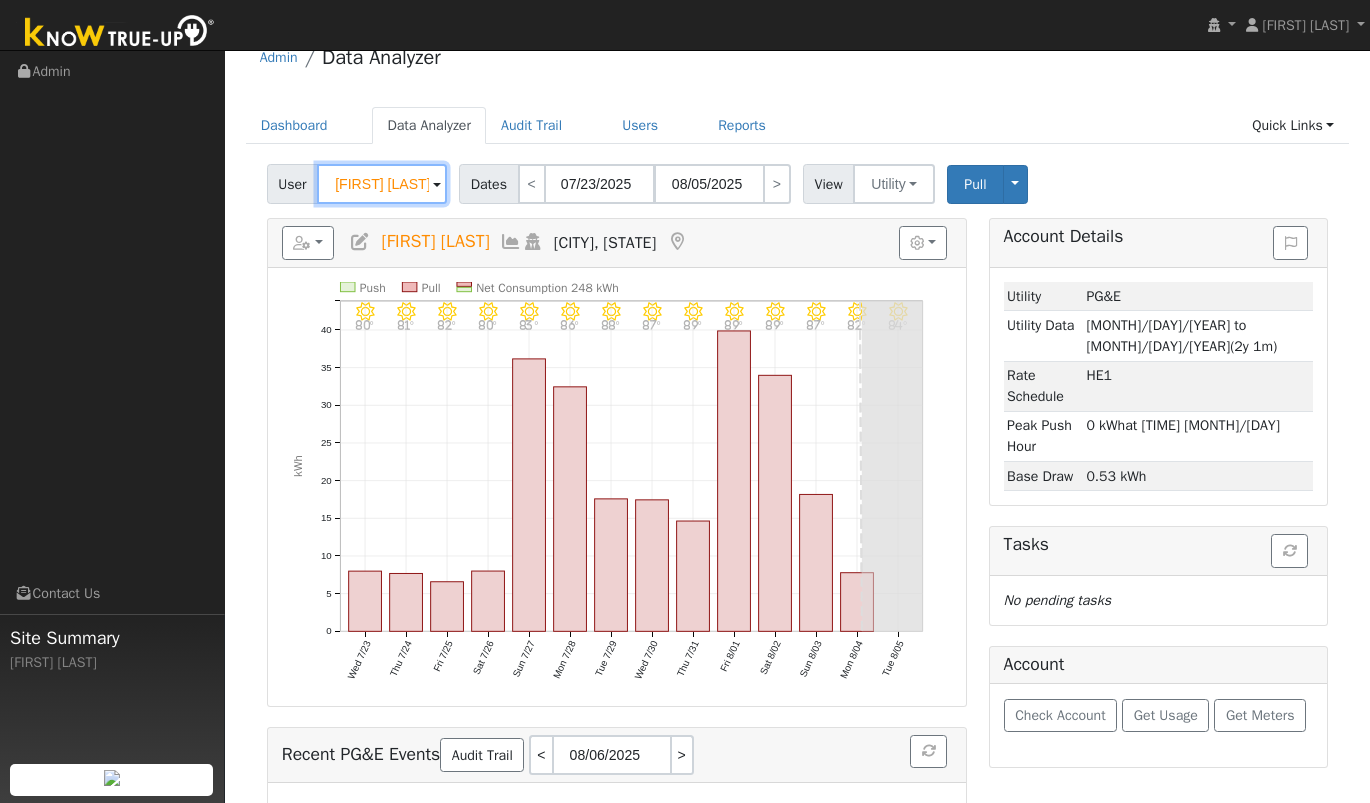 scroll, scrollTop: 30, scrollLeft: 0, axis: vertical 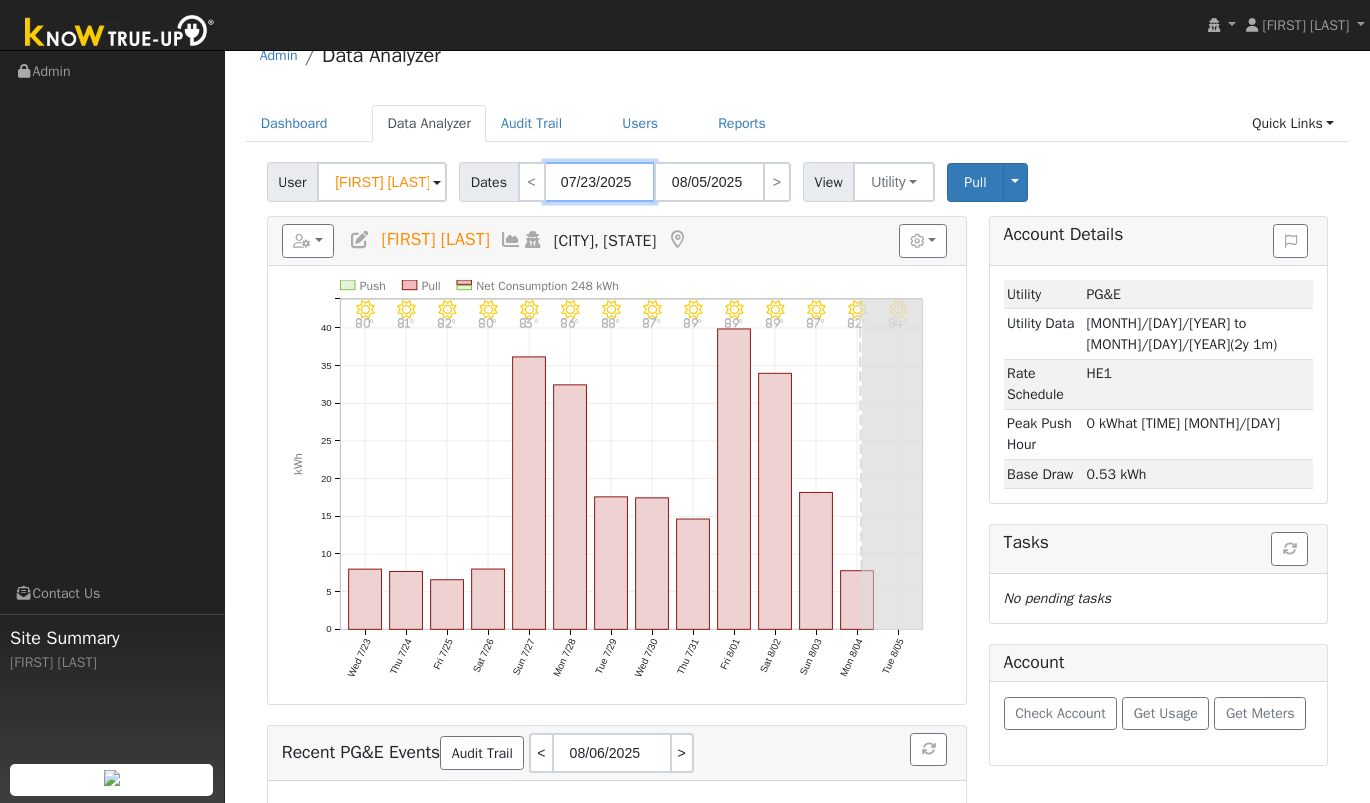 click on "07/23/2025" at bounding box center [600, 182] 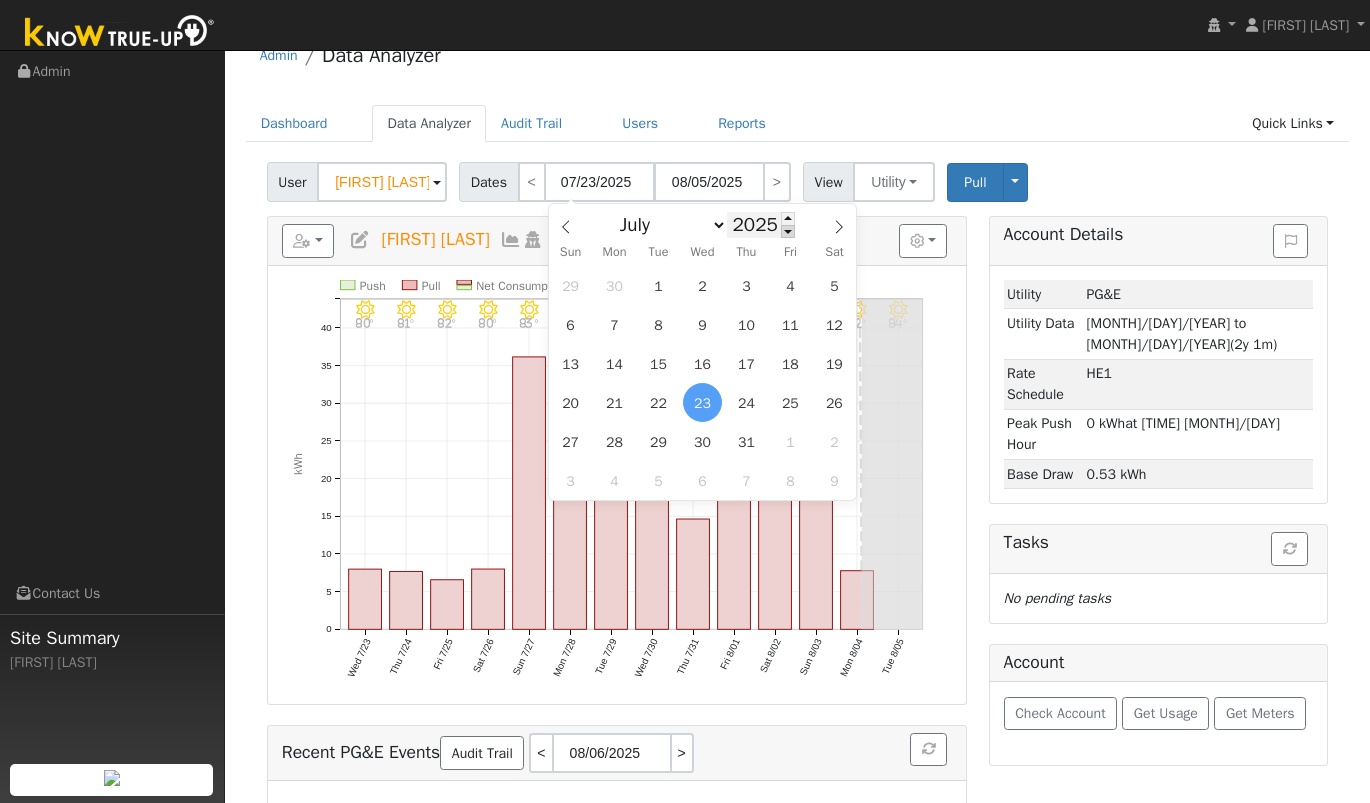 click at bounding box center [788, 231] 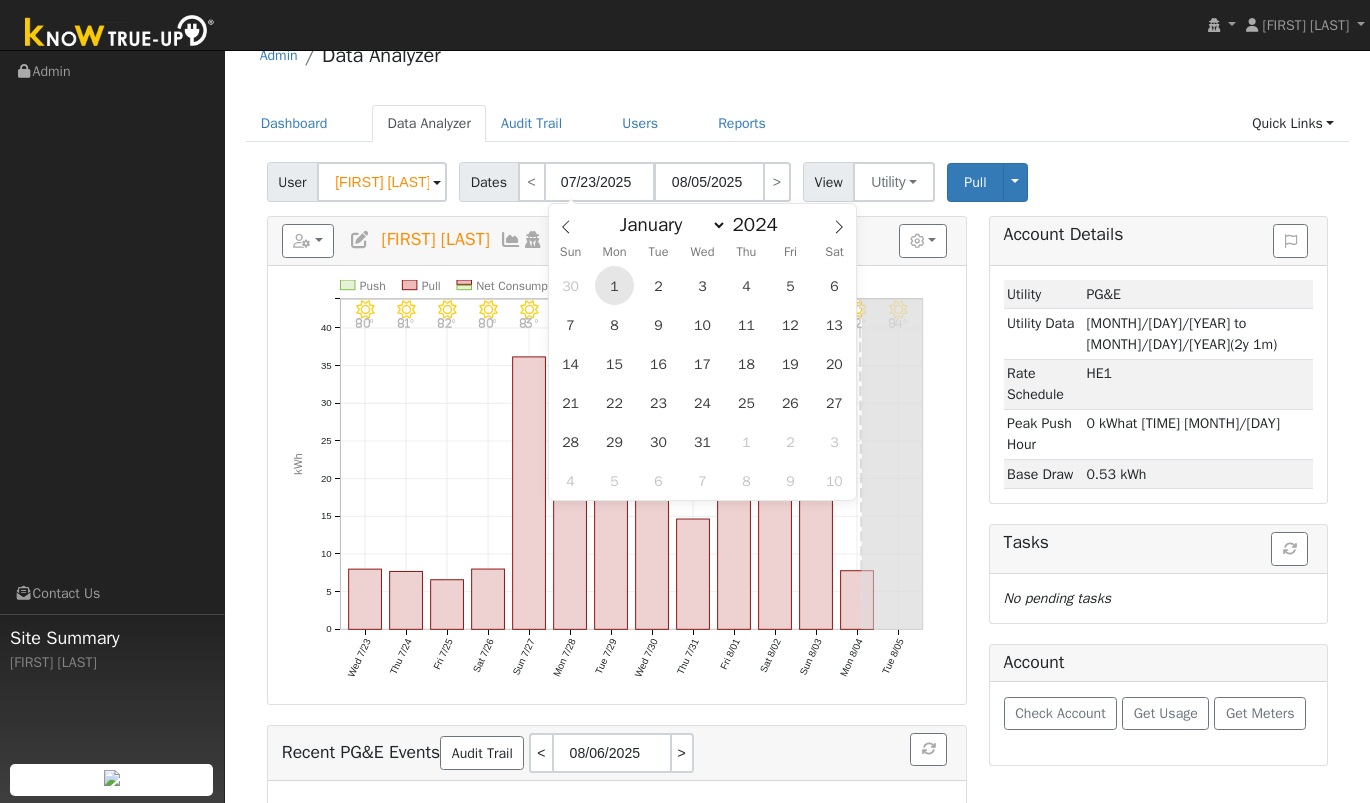 click on "1" at bounding box center [614, 285] 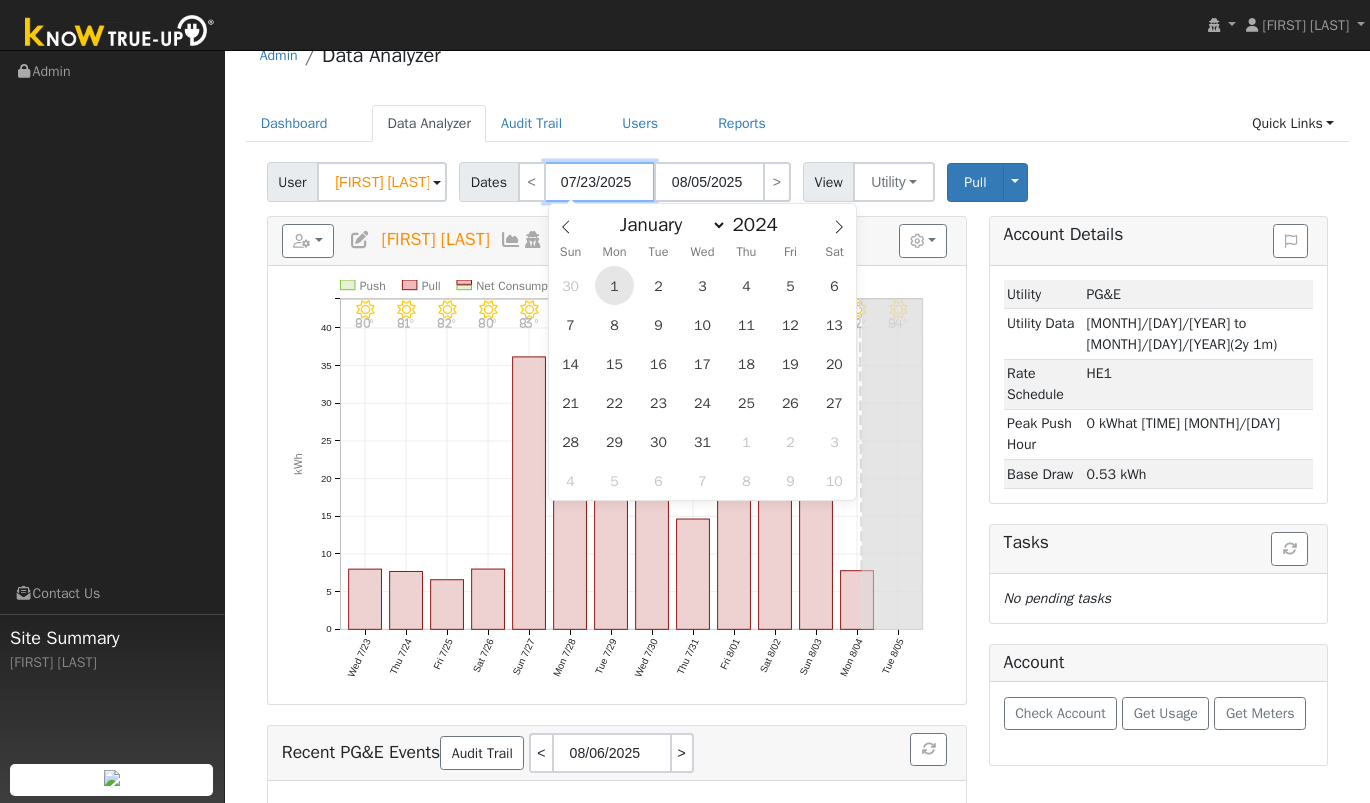 type on "07/01/2024" 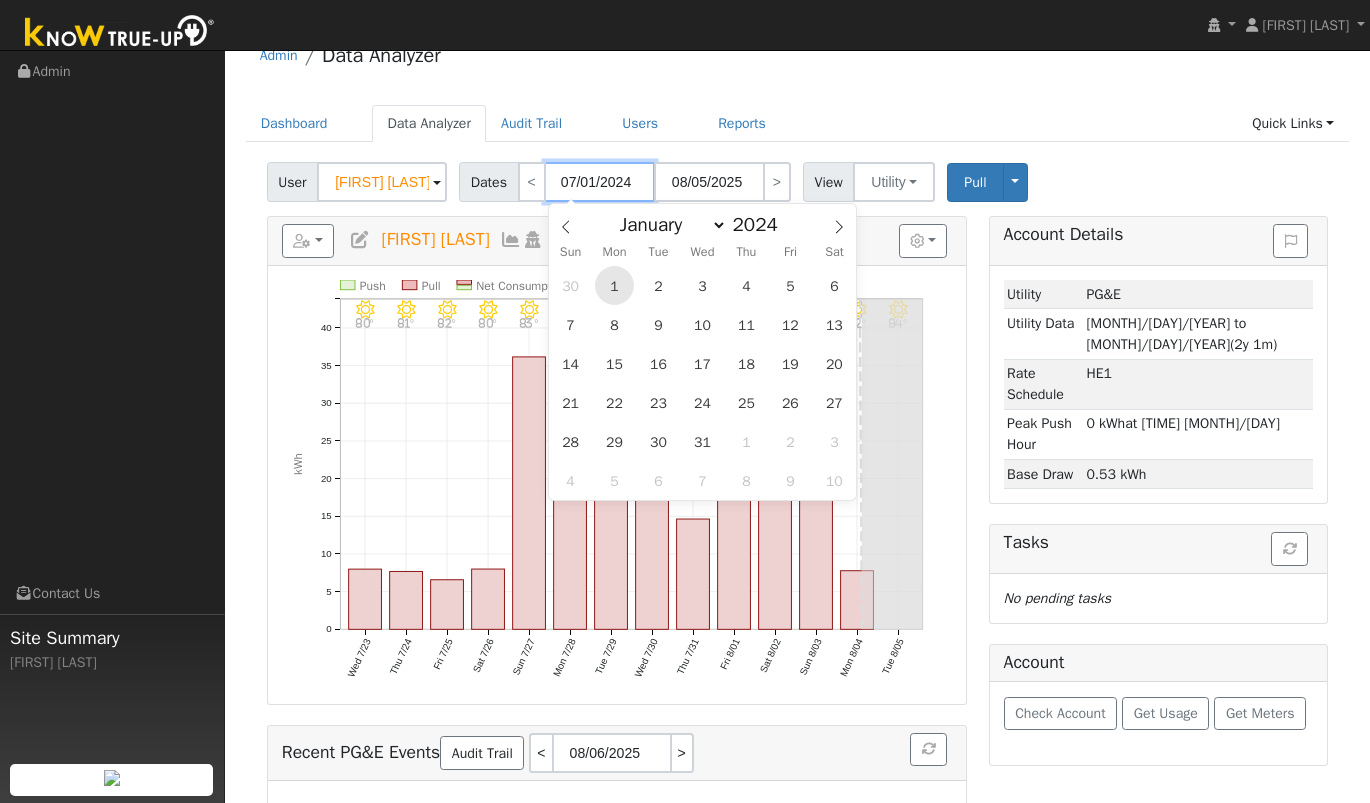 type on "07/31/2024" 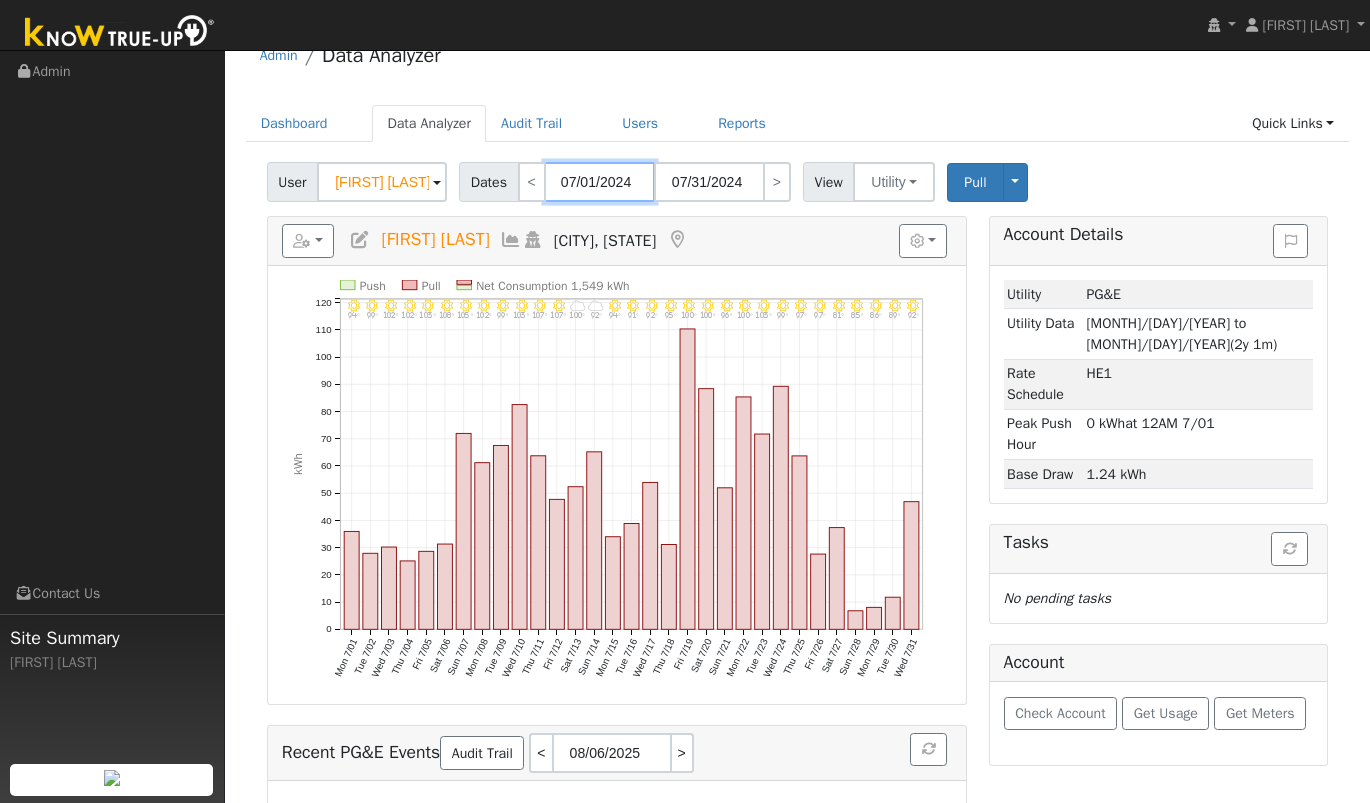 scroll, scrollTop: 0, scrollLeft: 0, axis: both 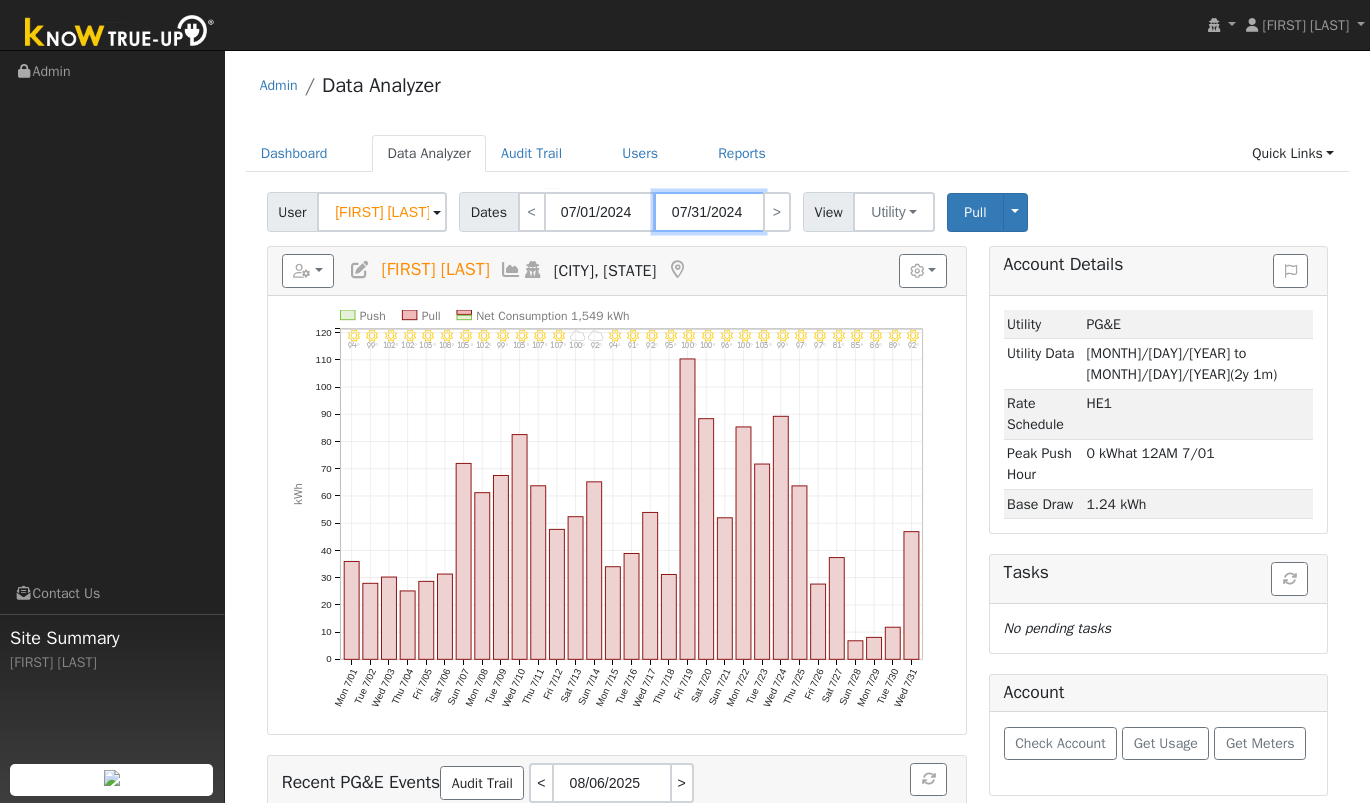 click on "07/31/2024" at bounding box center [709, 212] 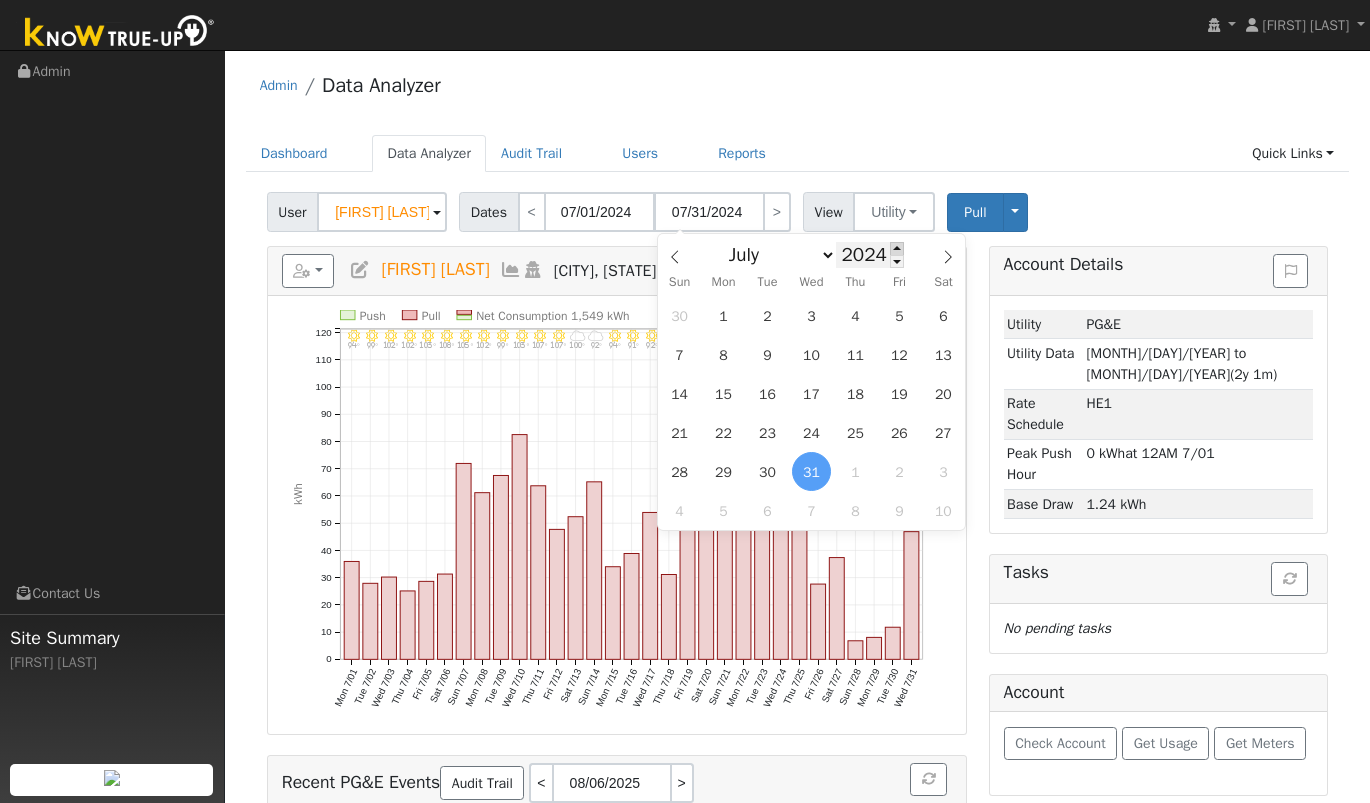 click at bounding box center [897, 248] 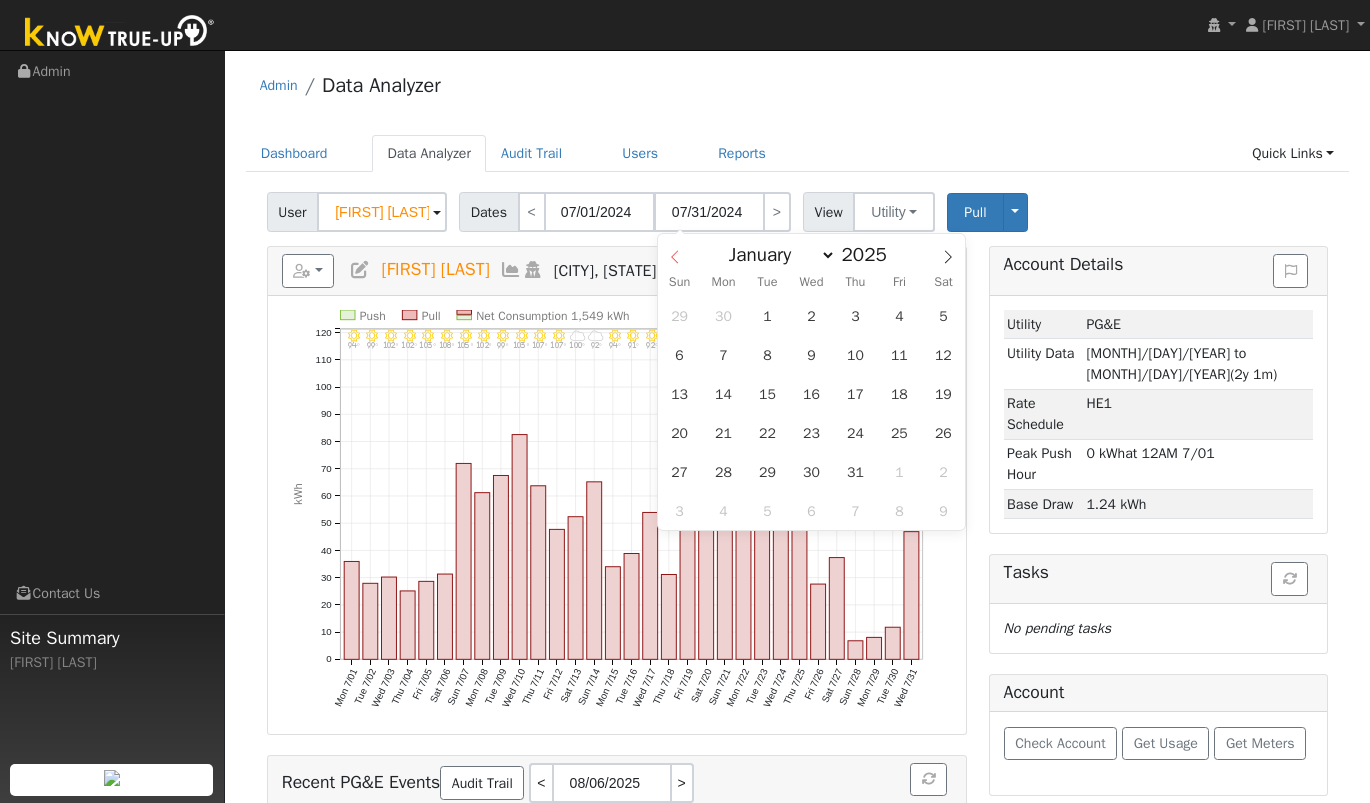 click 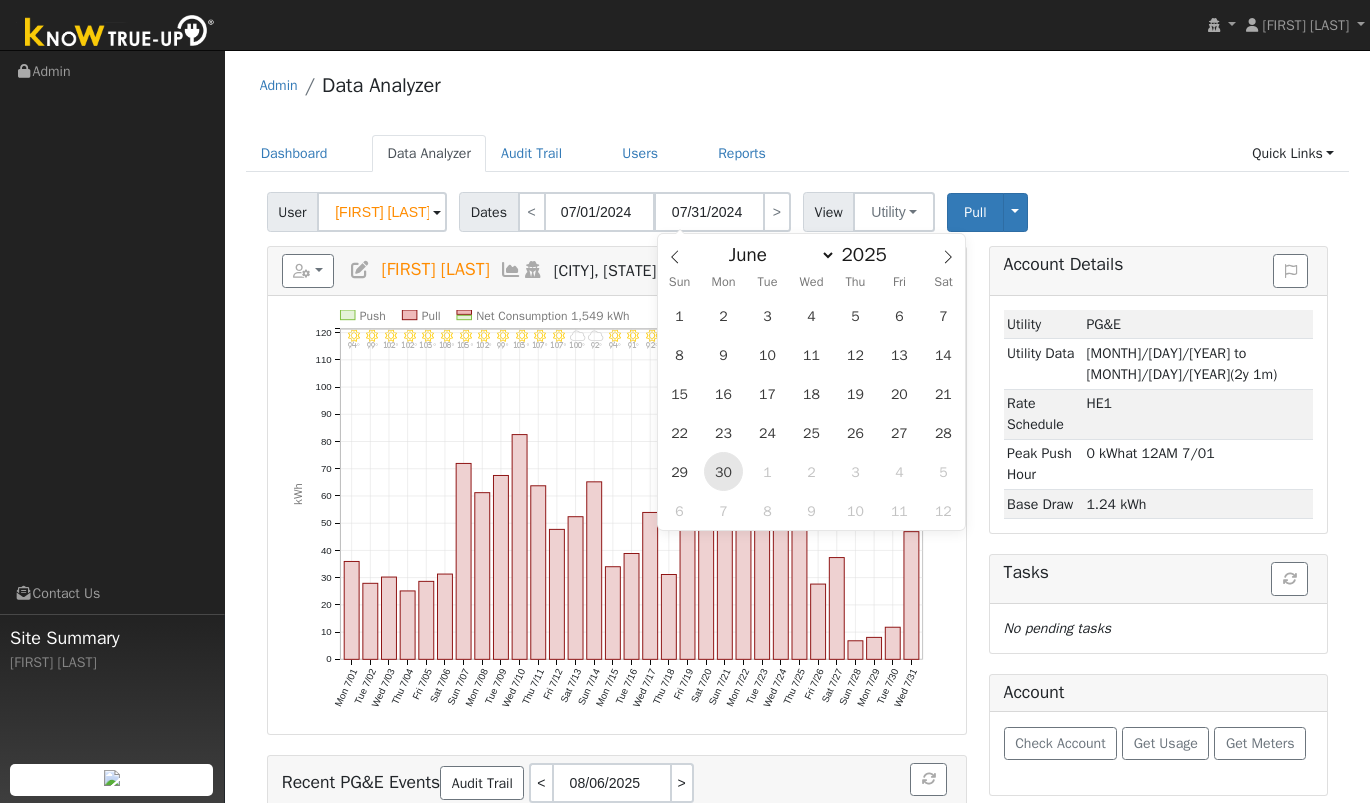 click on "30" at bounding box center (723, 471) 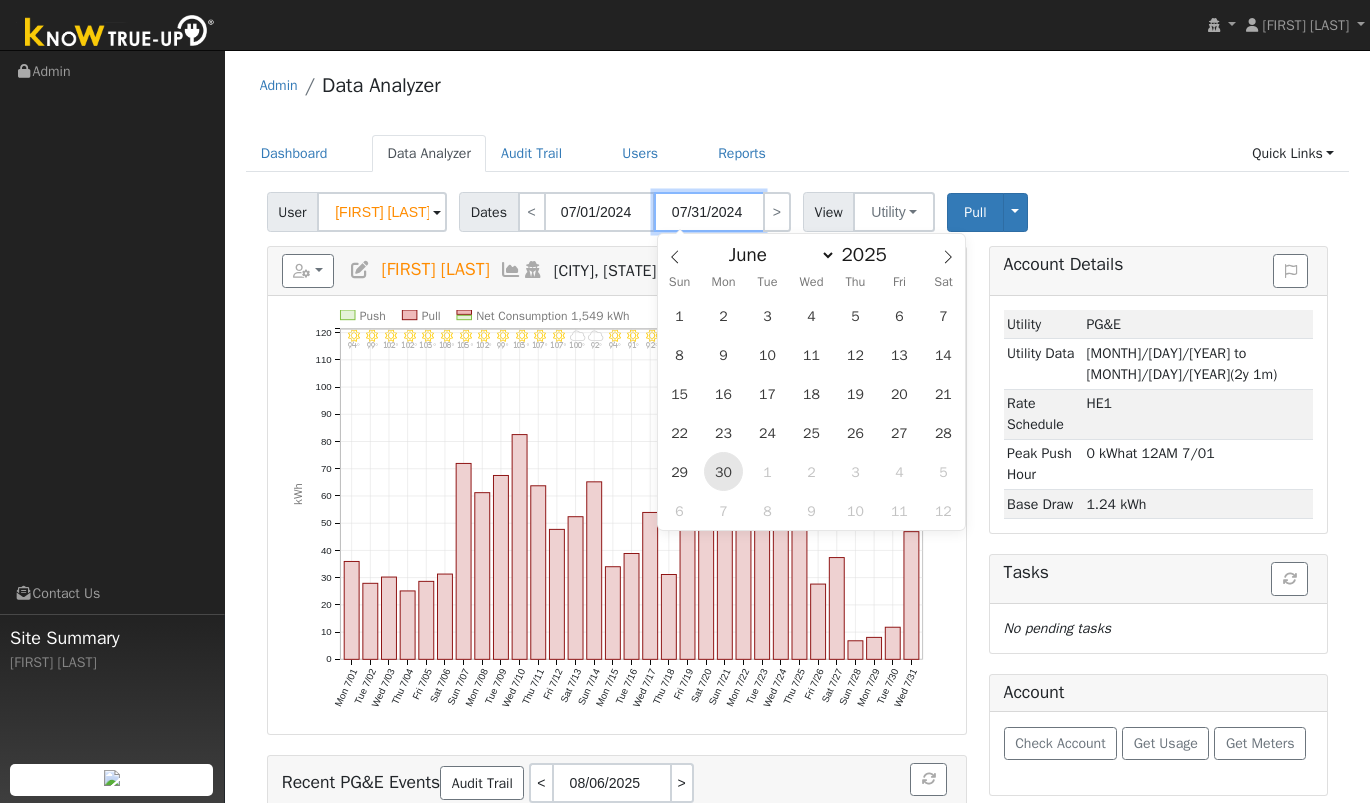 type on "06/30/2025" 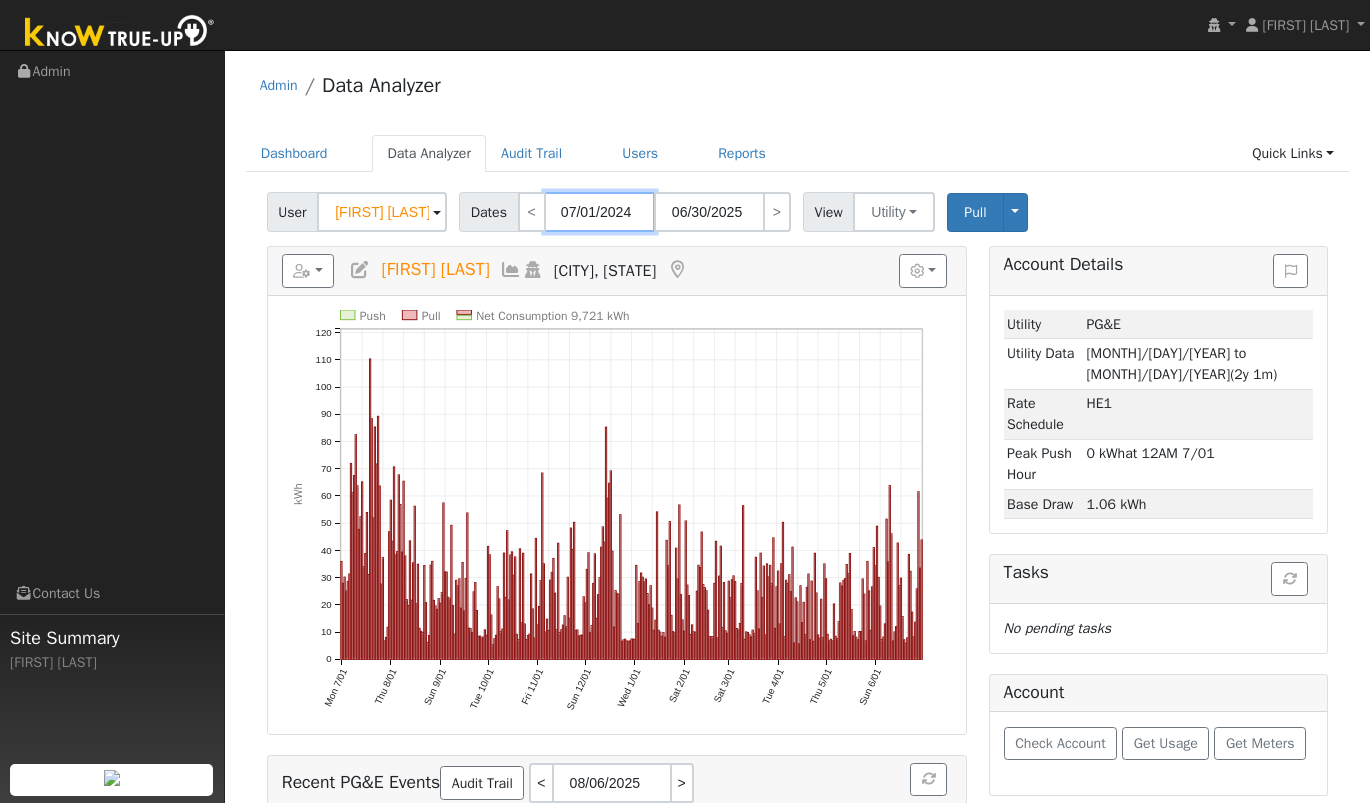 click on "07/01/2024" at bounding box center (600, 212) 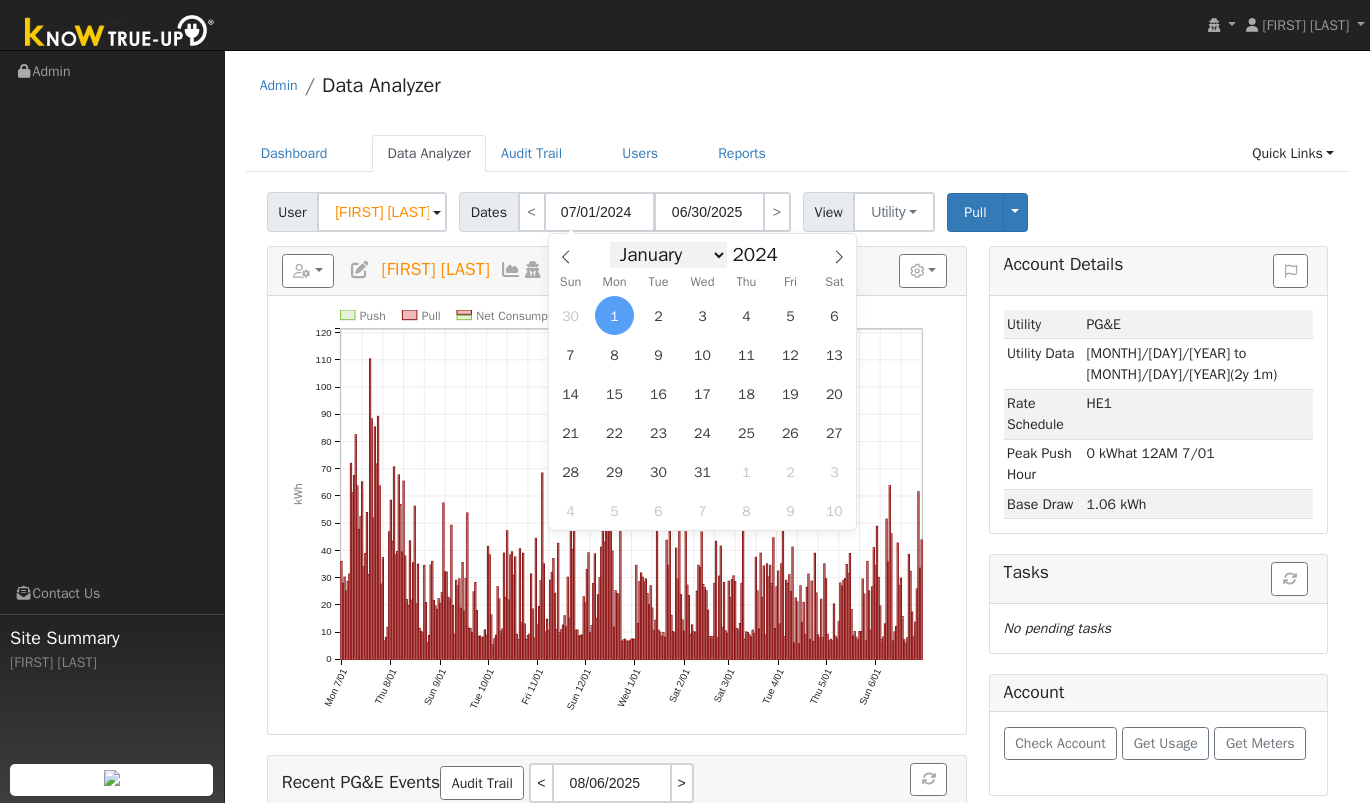 click on "January February March April May June July August September October November December" at bounding box center (668, 255) 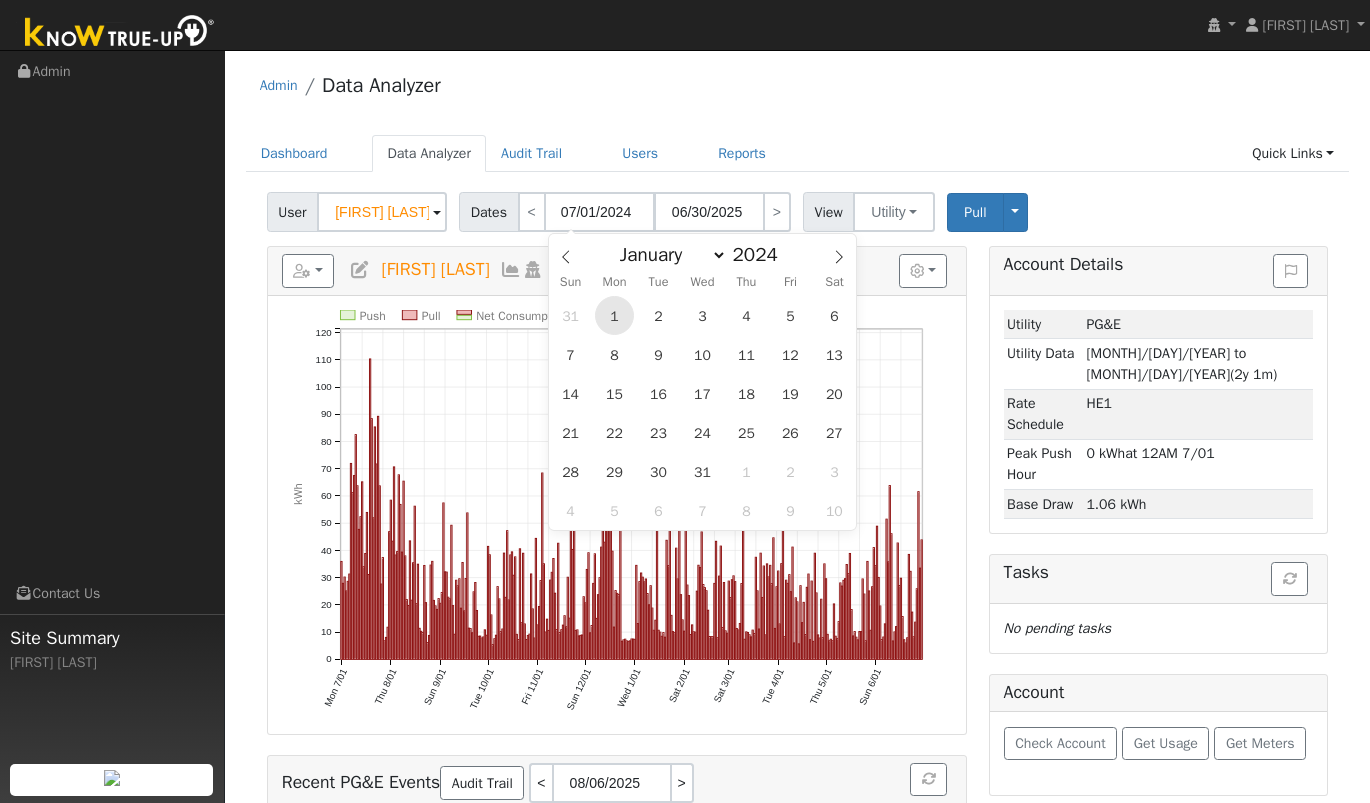 click on "1" at bounding box center (614, 315) 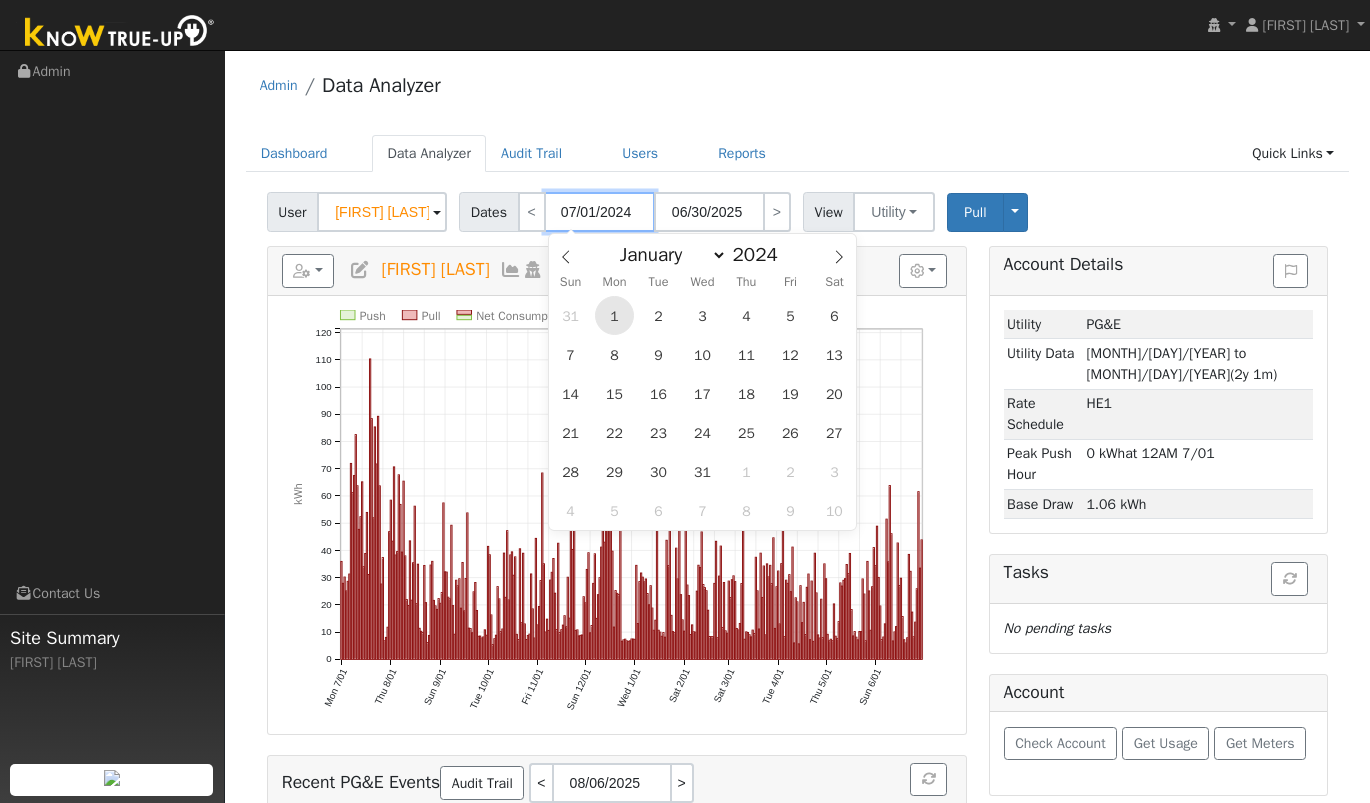 type on "01/01/2024" 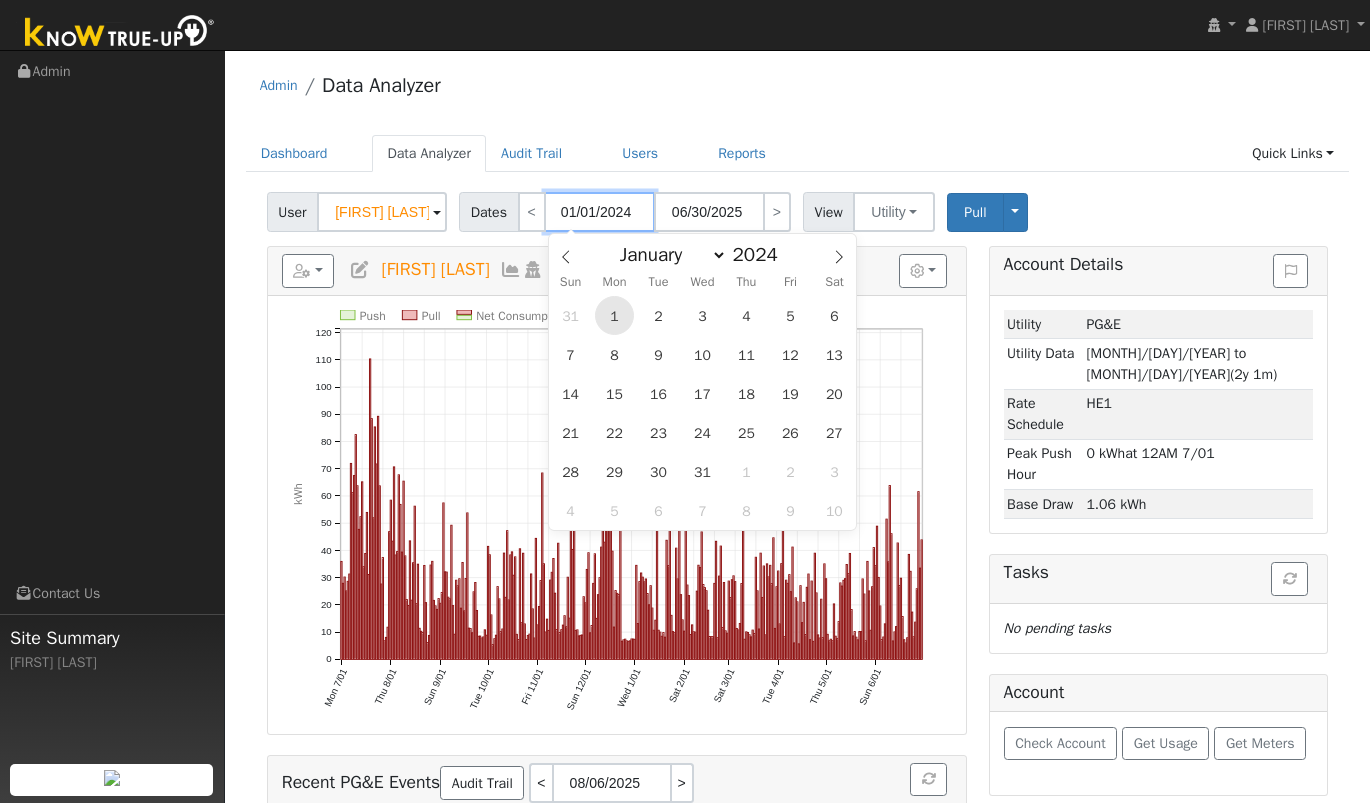 type on "01/31/2024" 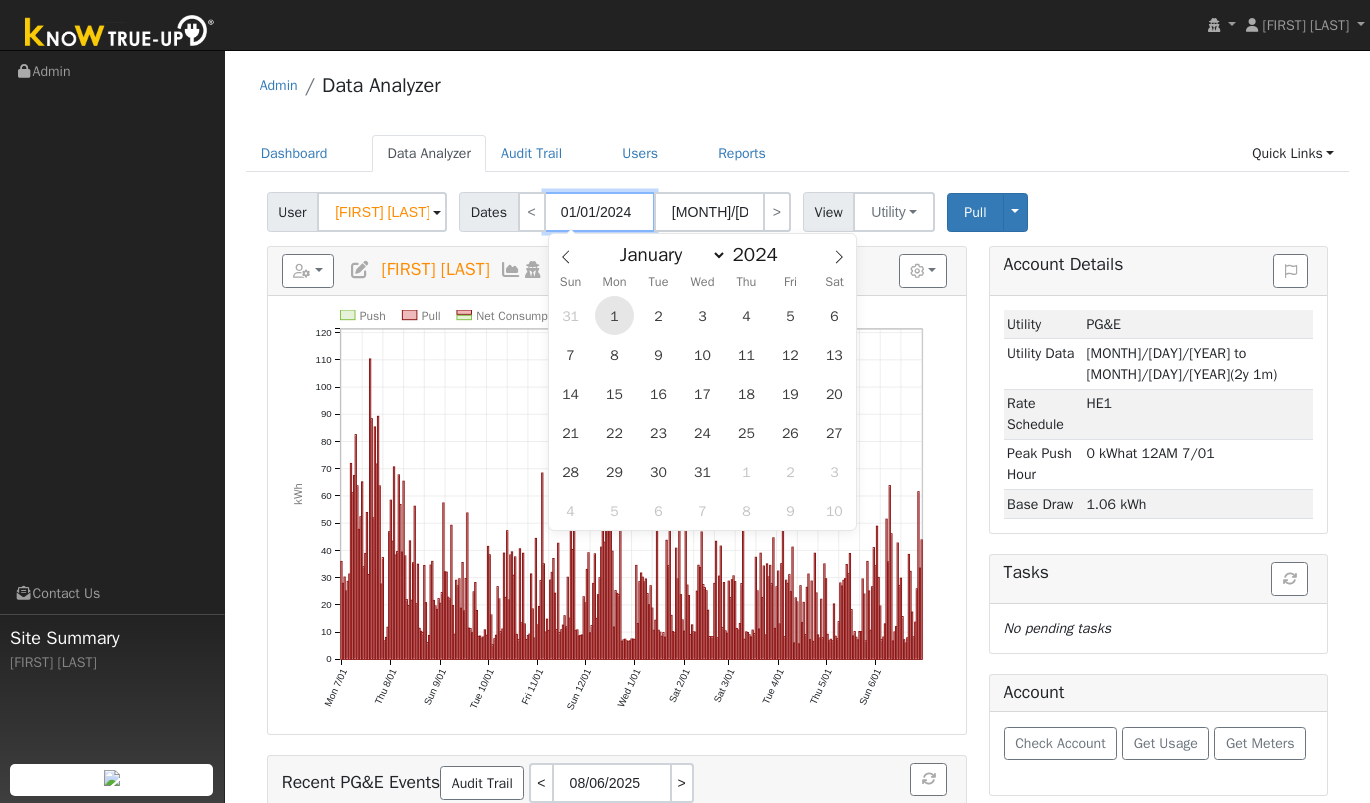 type on "2024" 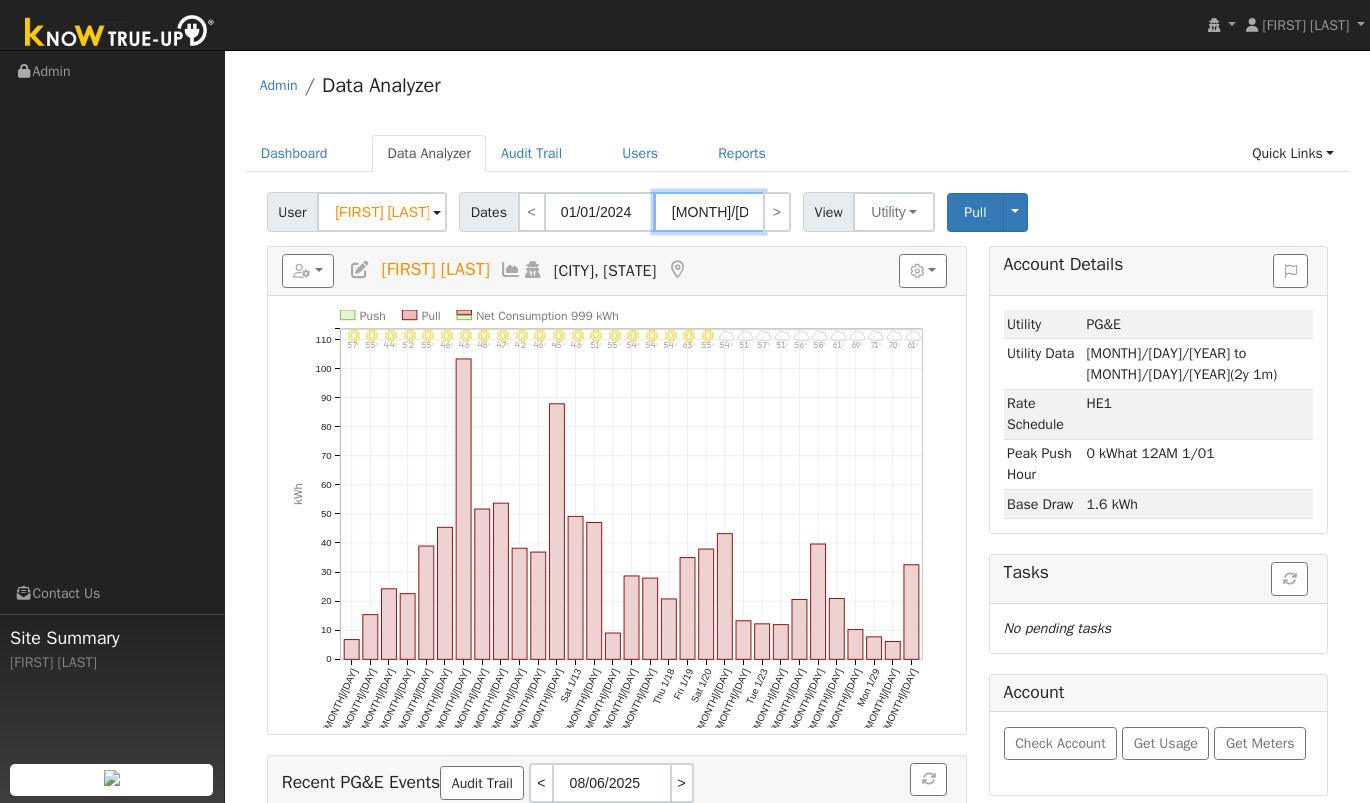 click on "01/31/2024" at bounding box center [709, 212] 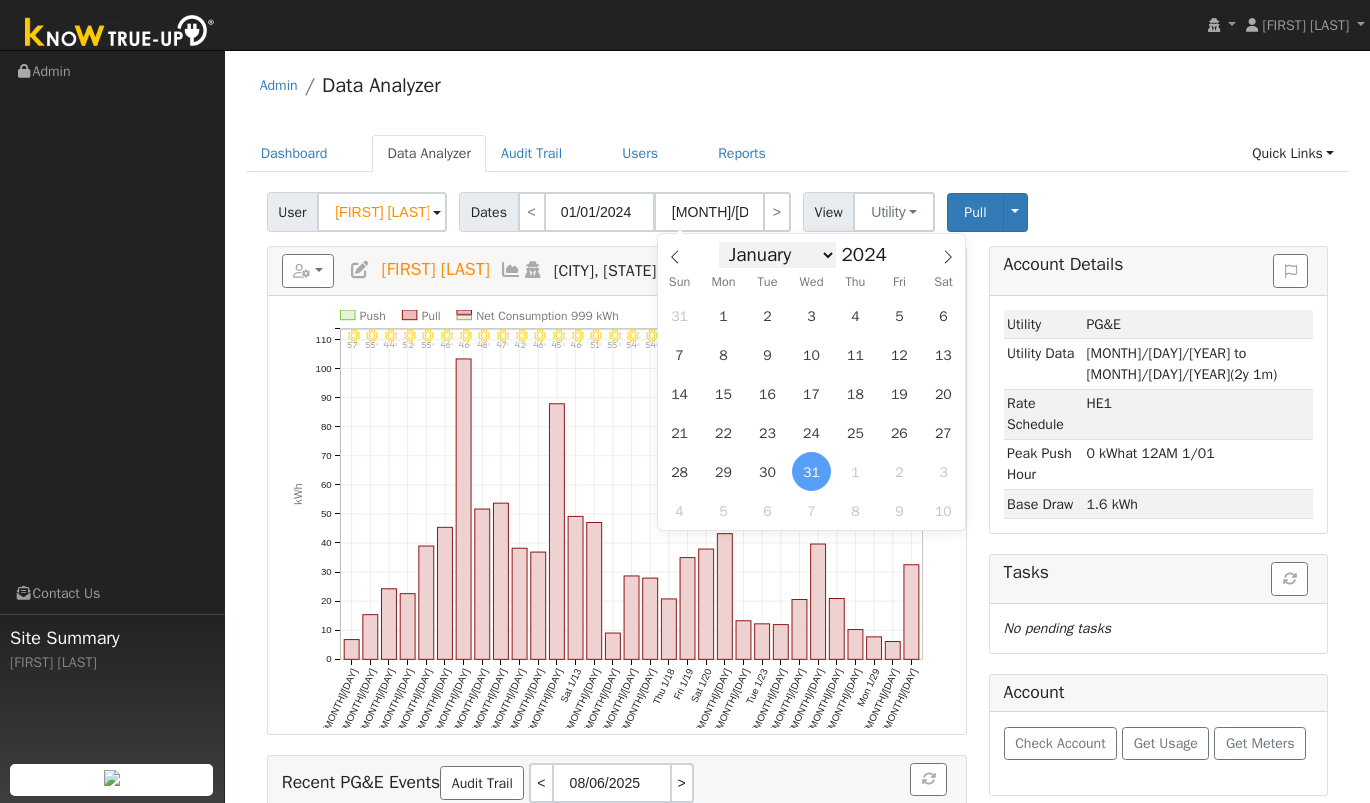 click on "January February March April May June July August September October November December" at bounding box center (777, 255) 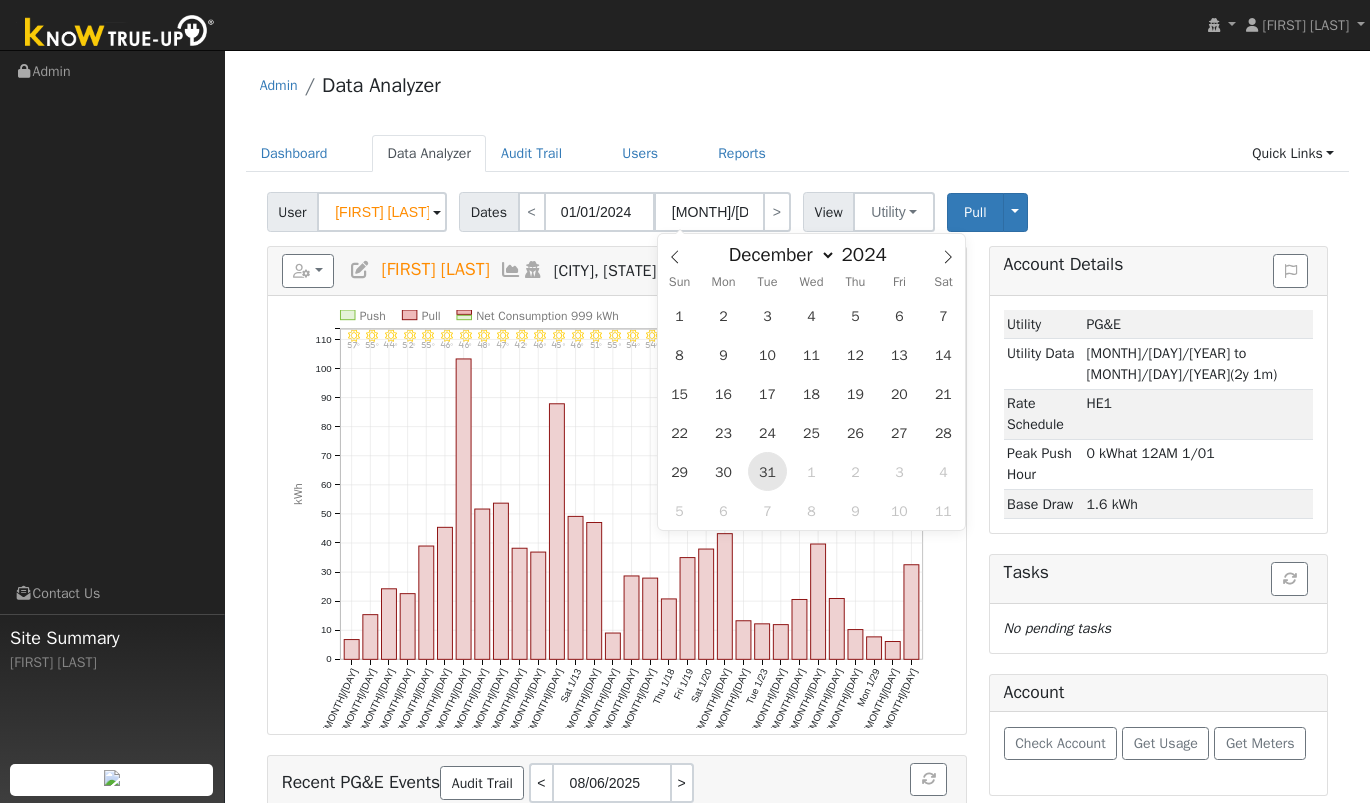 click on "31" at bounding box center (767, 471) 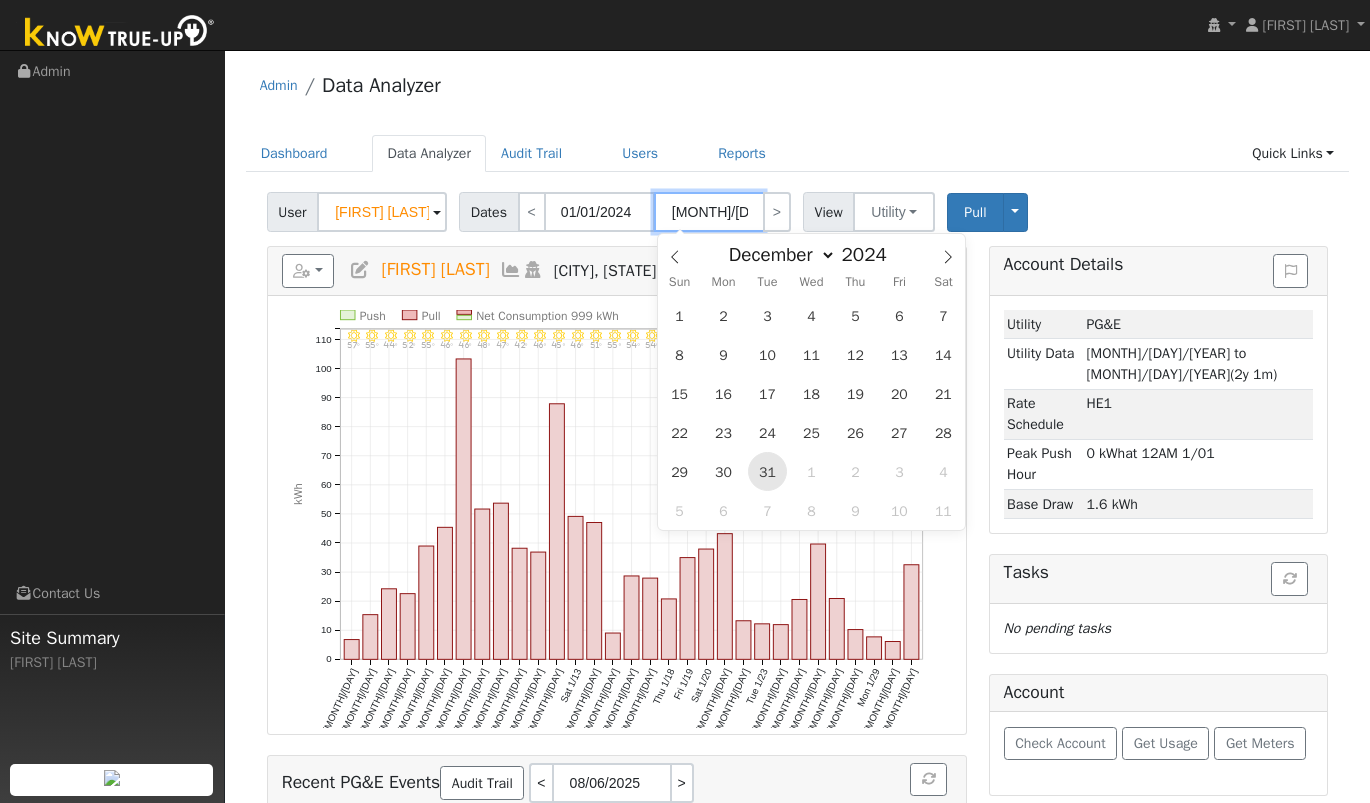 type on "12/31/2024" 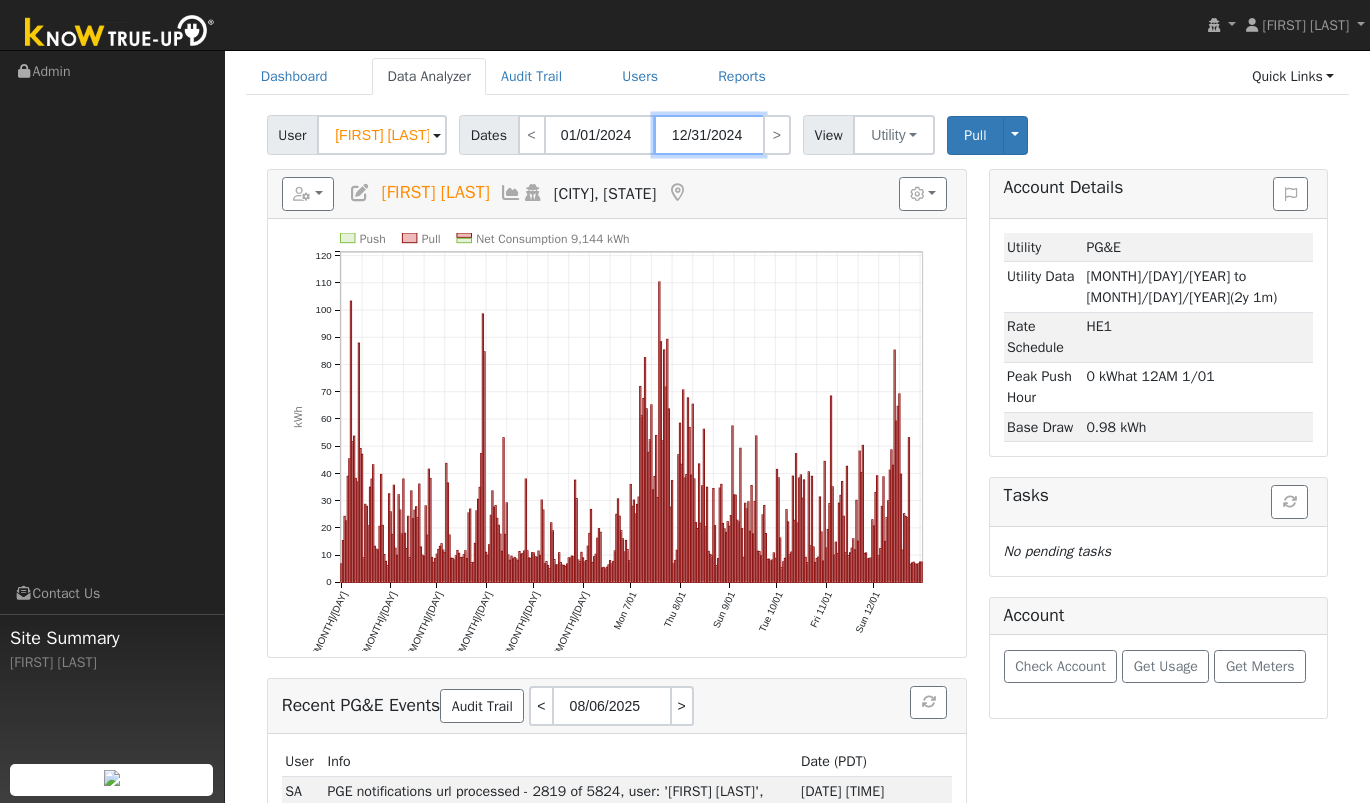 scroll, scrollTop: 0, scrollLeft: 0, axis: both 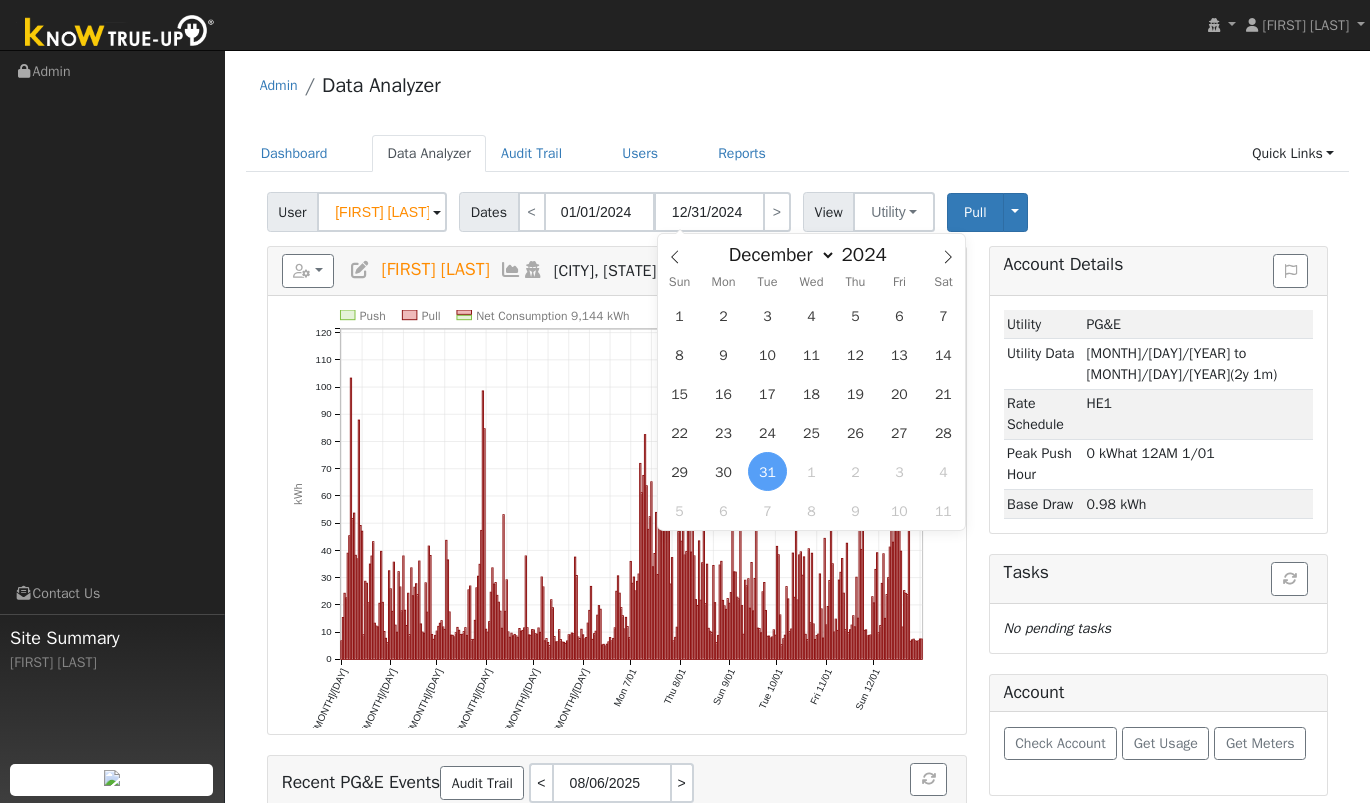 click on "Admin
Data Analyzer" at bounding box center (798, 90) 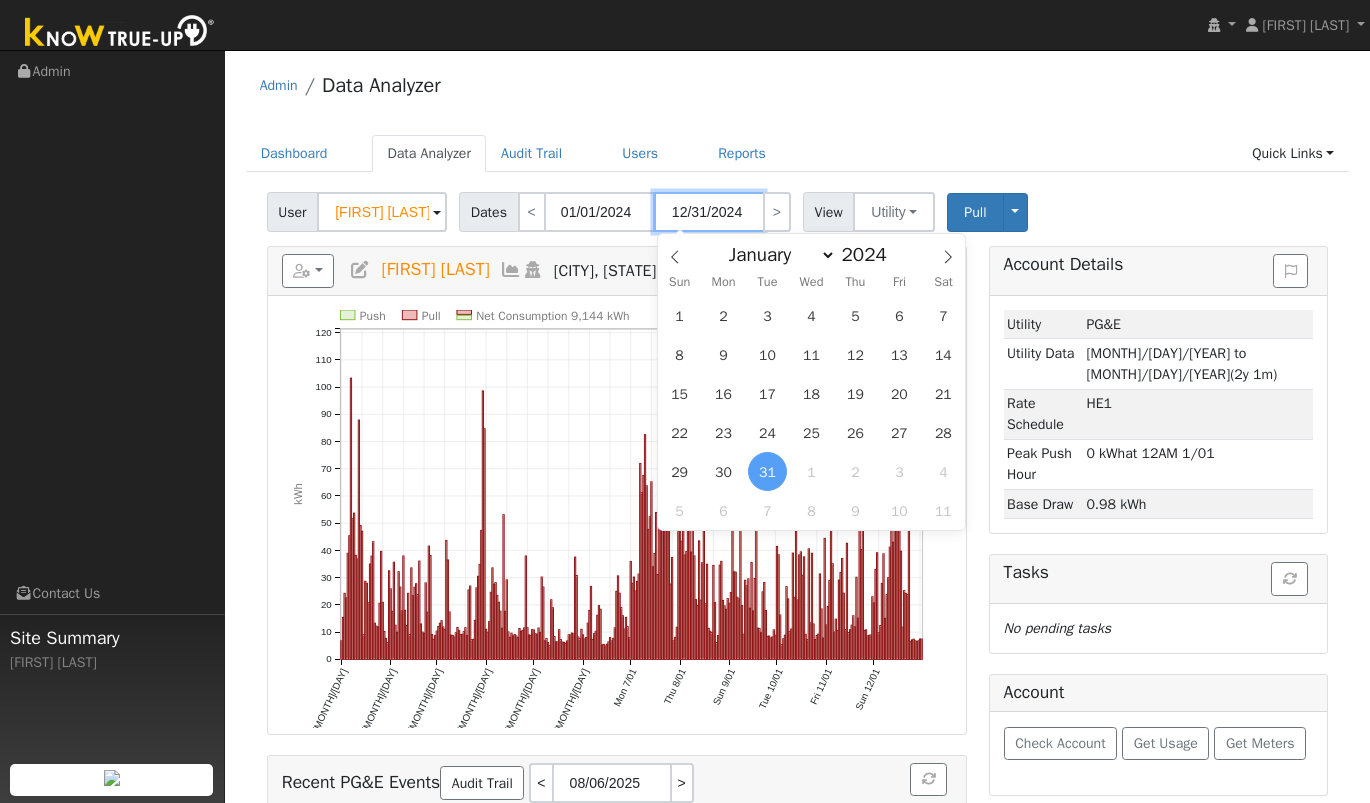 click on "12/31/2024" at bounding box center [709, 212] 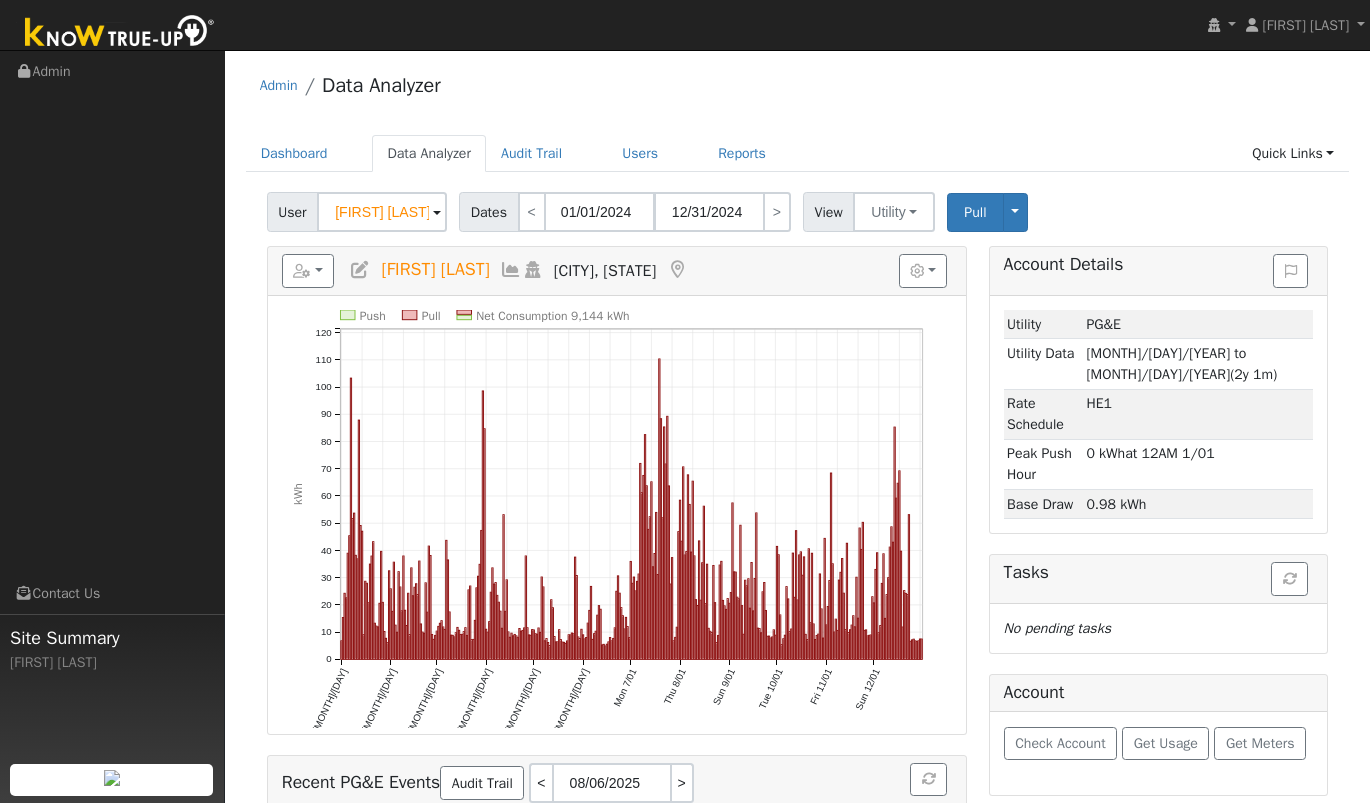 click on "Admin
Data Analyzer" at bounding box center (798, 90) 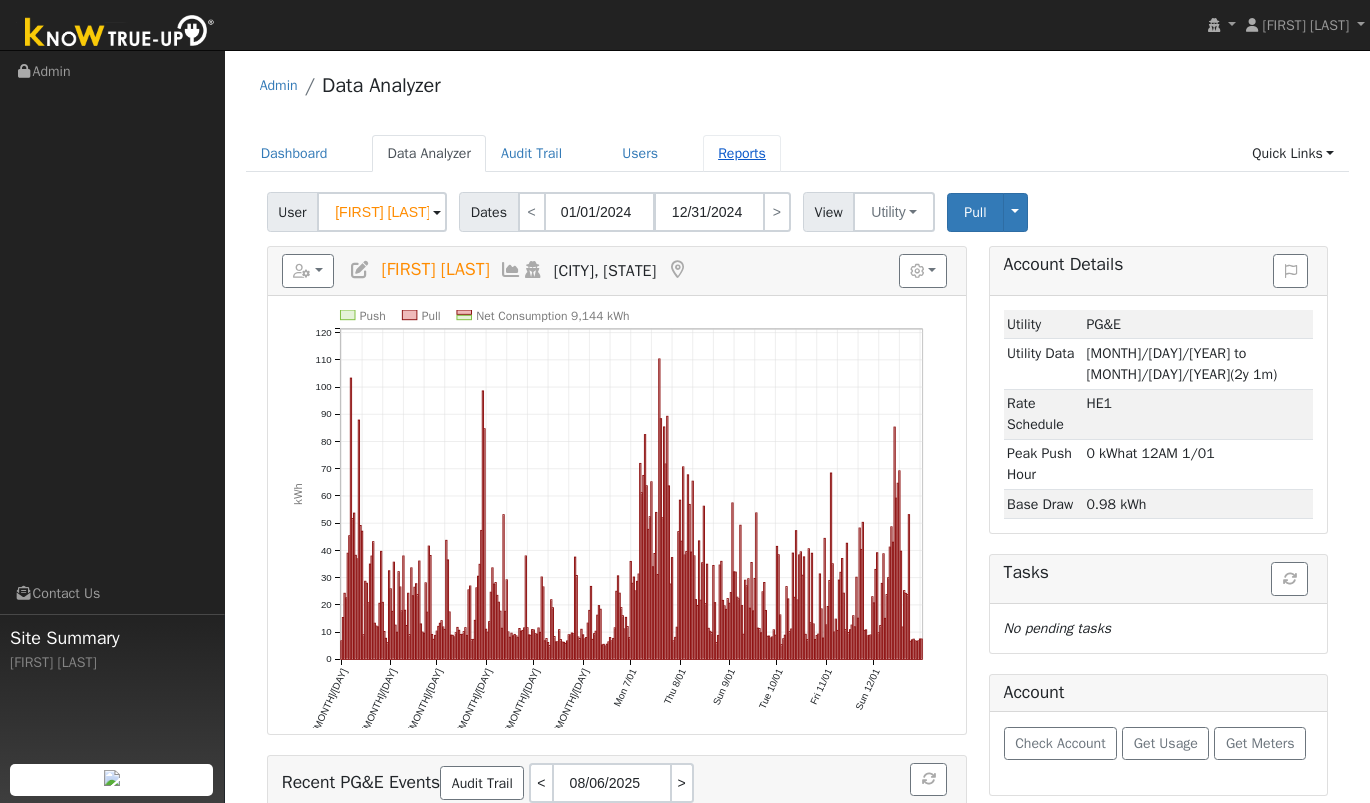 click on "Reports" at bounding box center (742, 153) 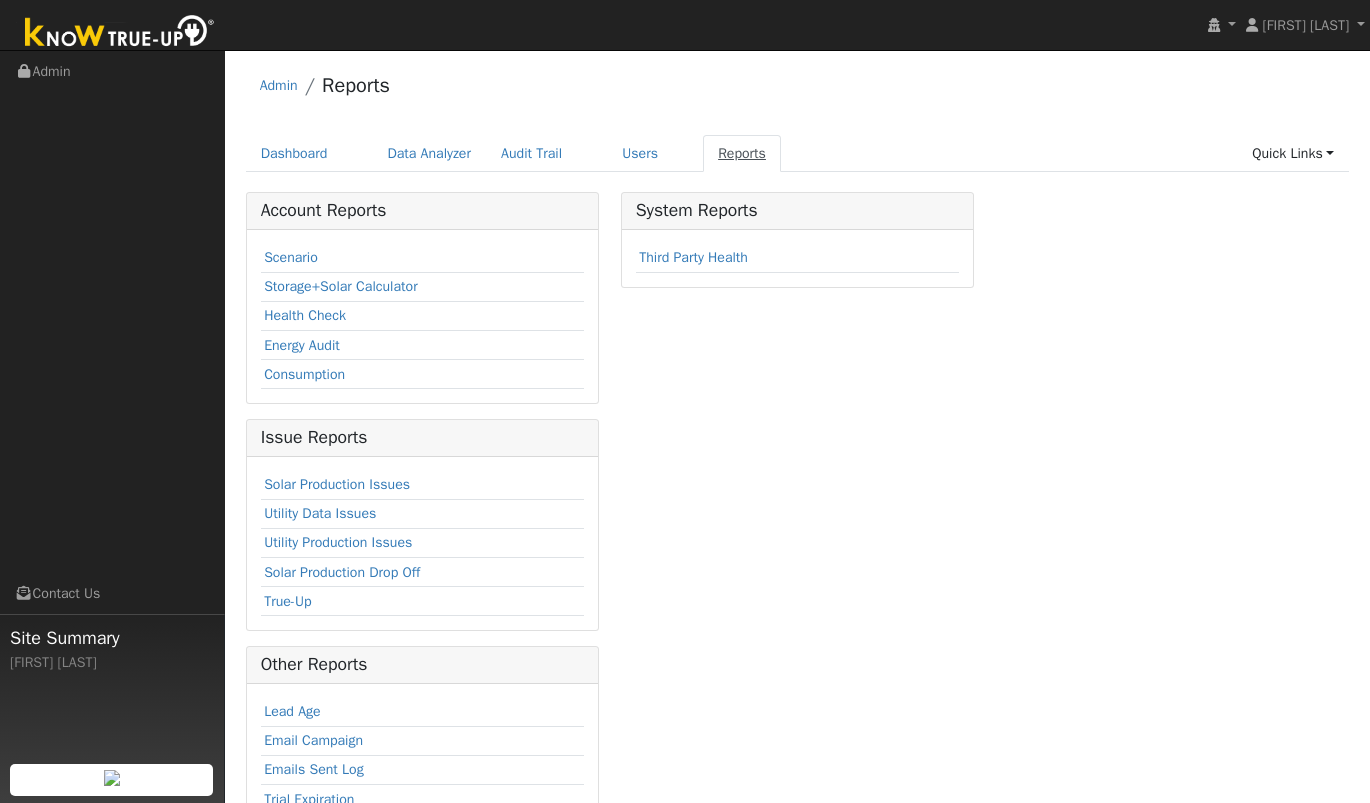scroll, scrollTop: 0, scrollLeft: 0, axis: both 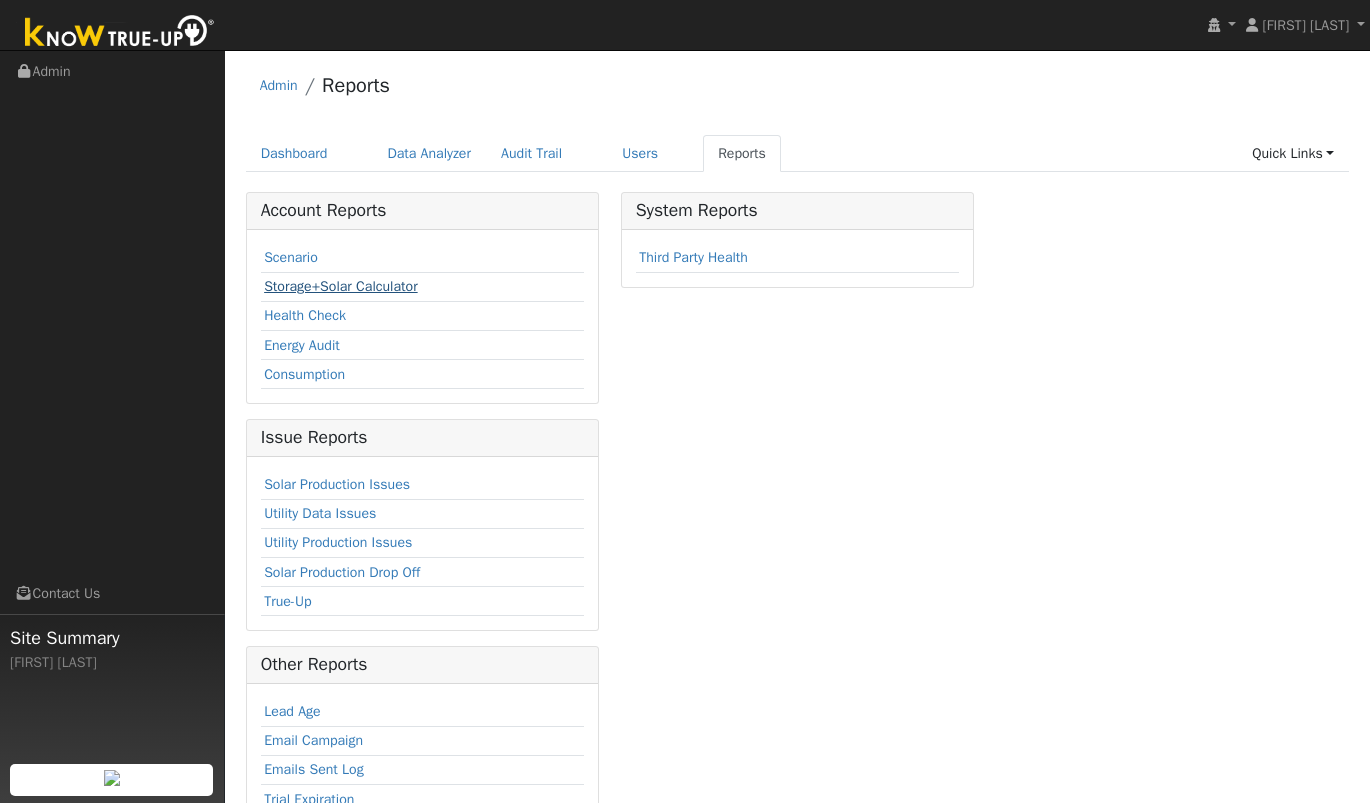 click on "Storage+Solar Calculator" at bounding box center [341, 286] 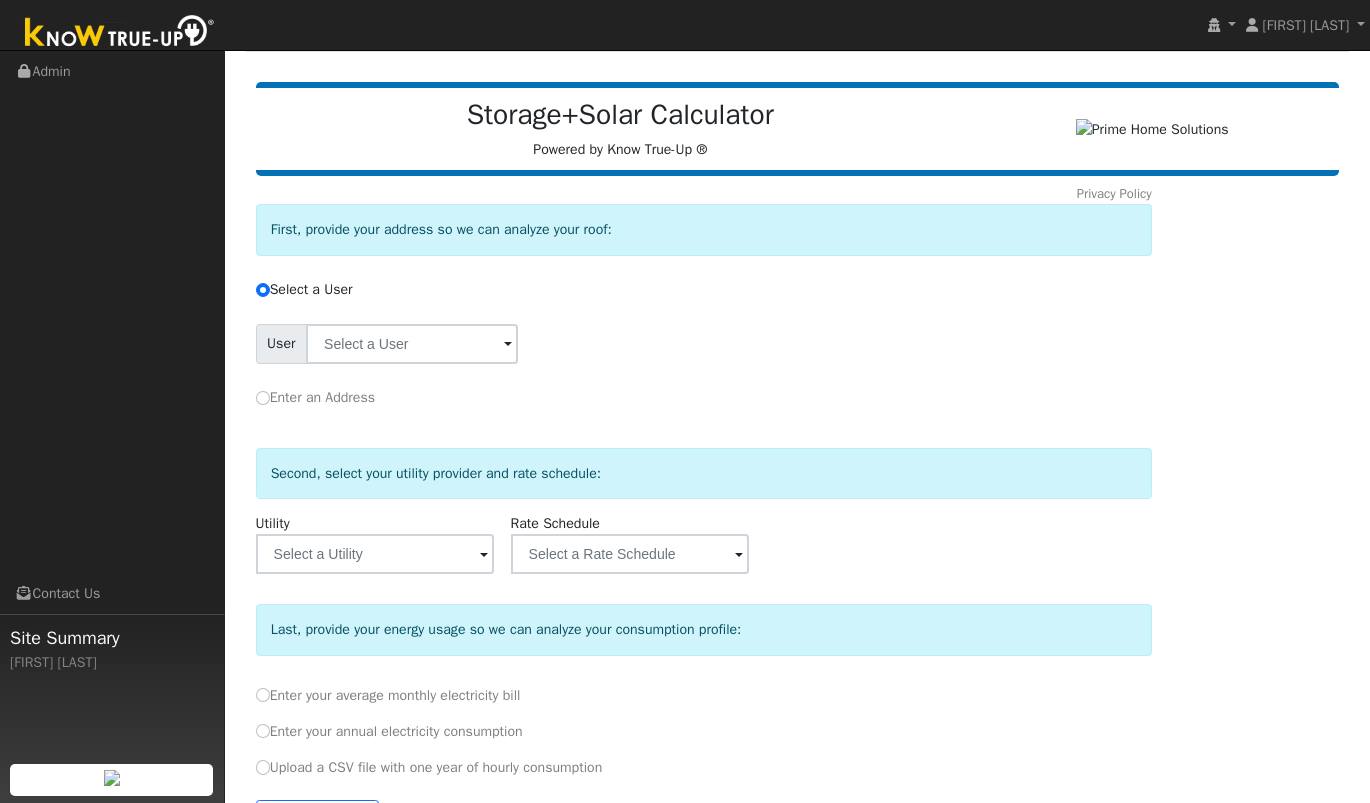 scroll, scrollTop: 123, scrollLeft: 0, axis: vertical 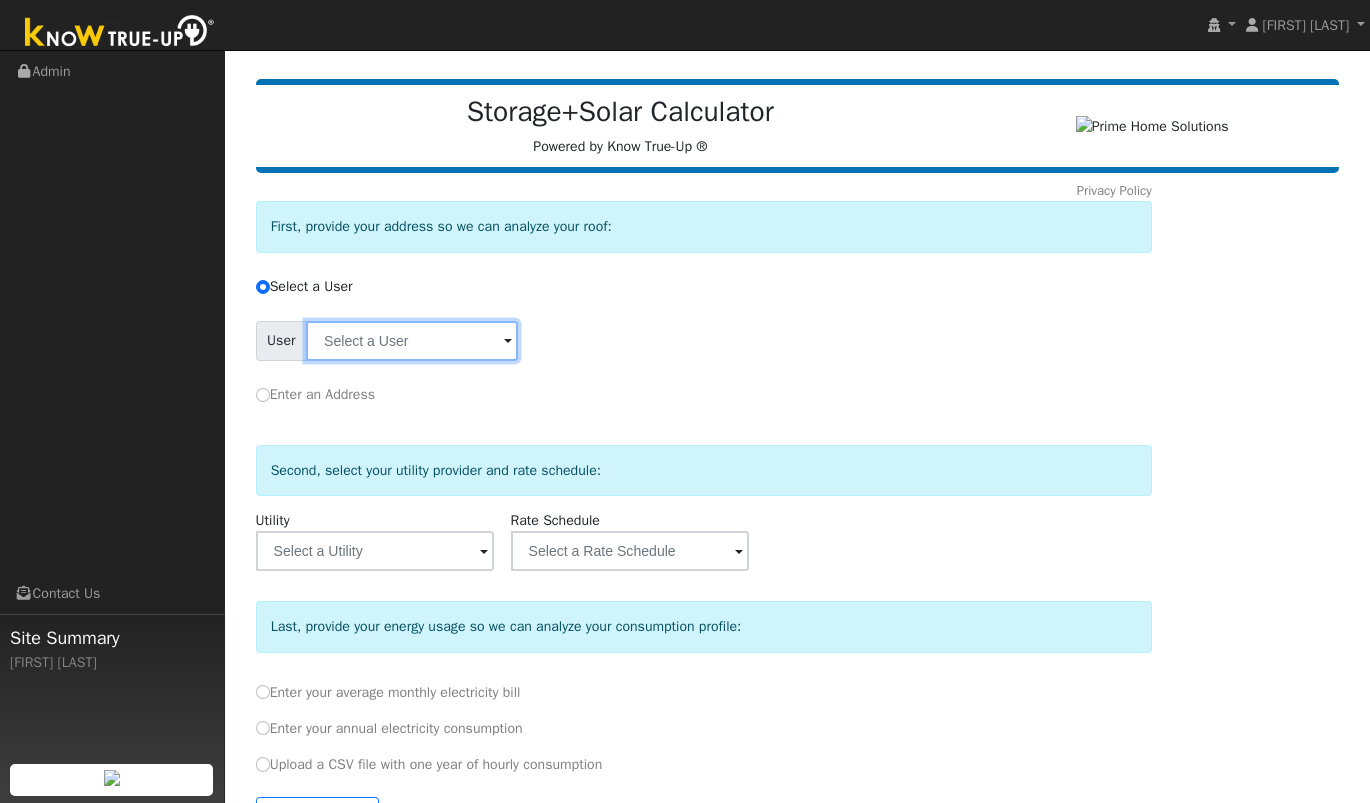 click at bounding box center [412, 341] 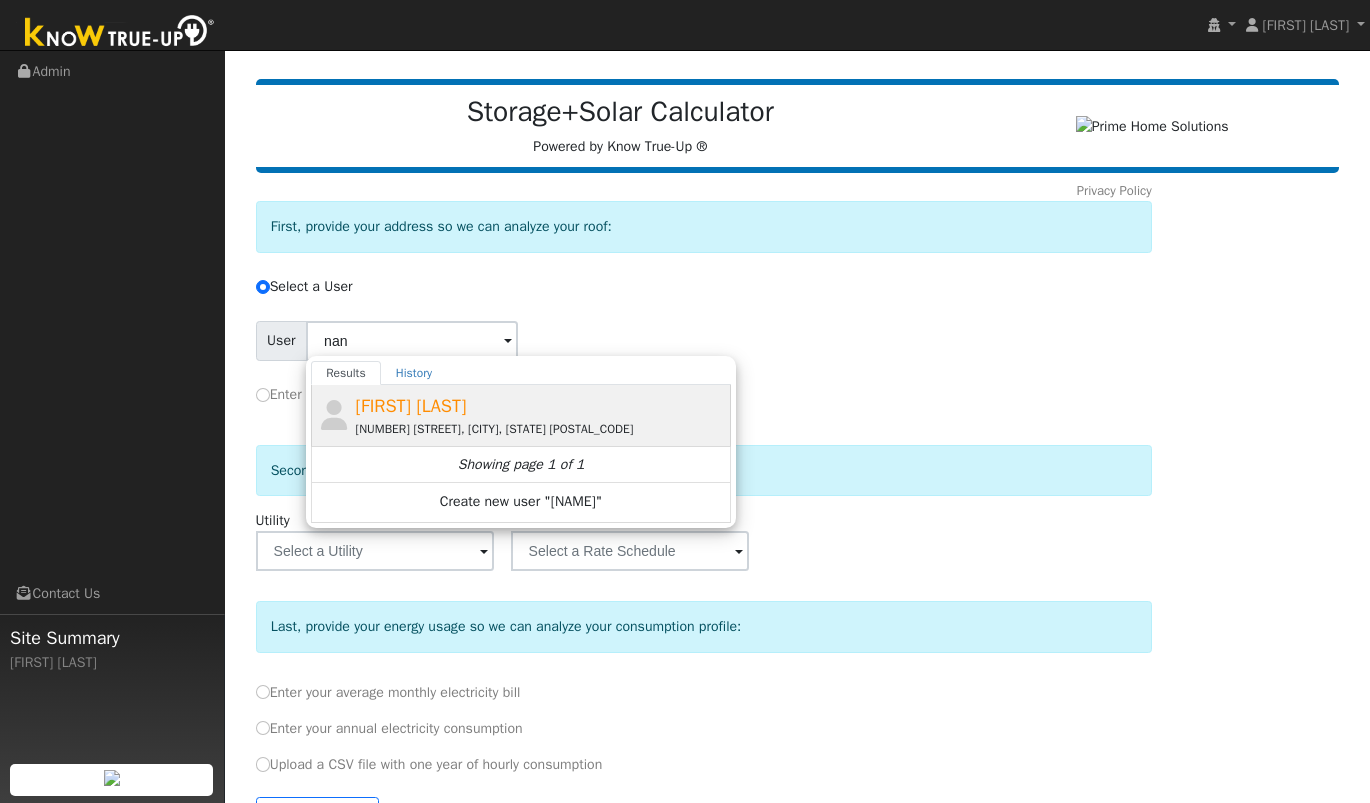 click on "[FIRST] [LAST]" at bounding box center (411, 406) 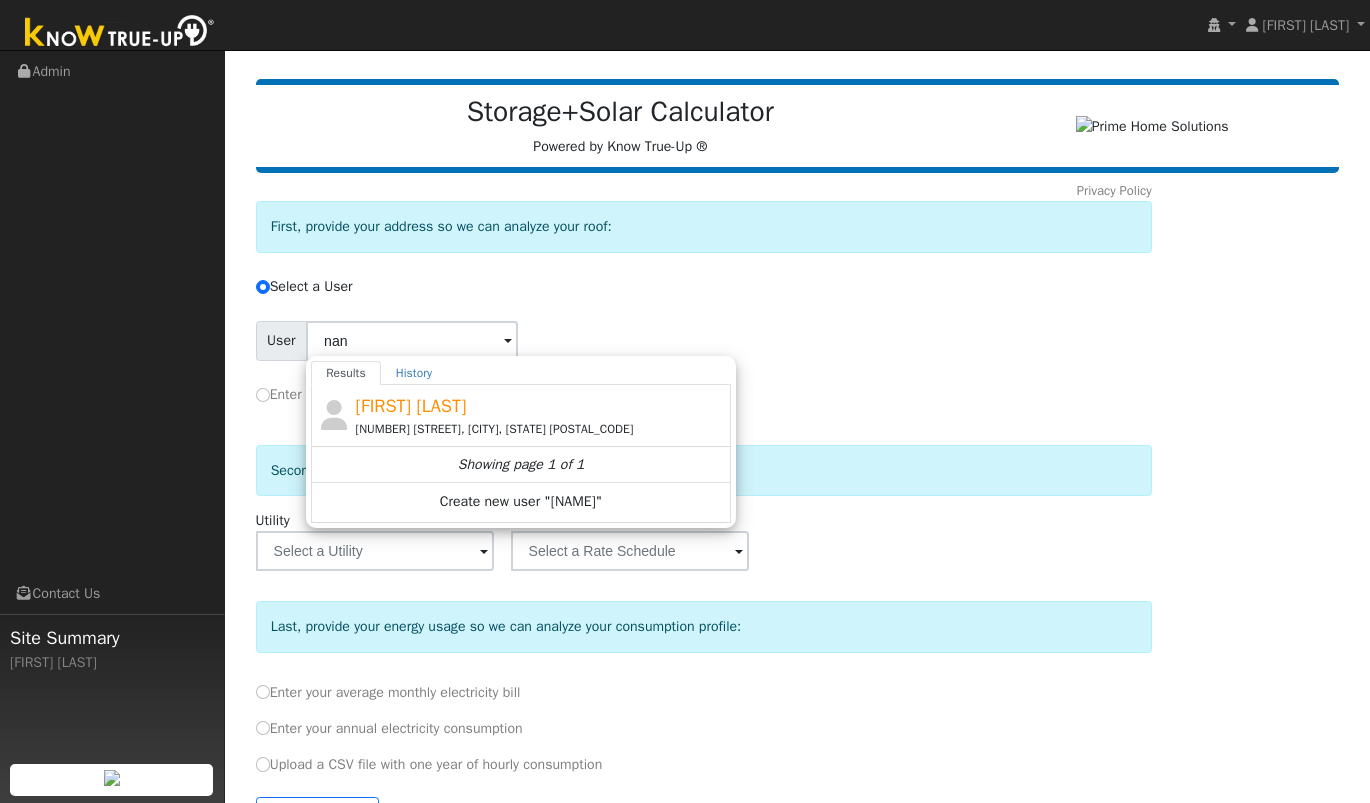 type on "[FIRST] [LAST]" 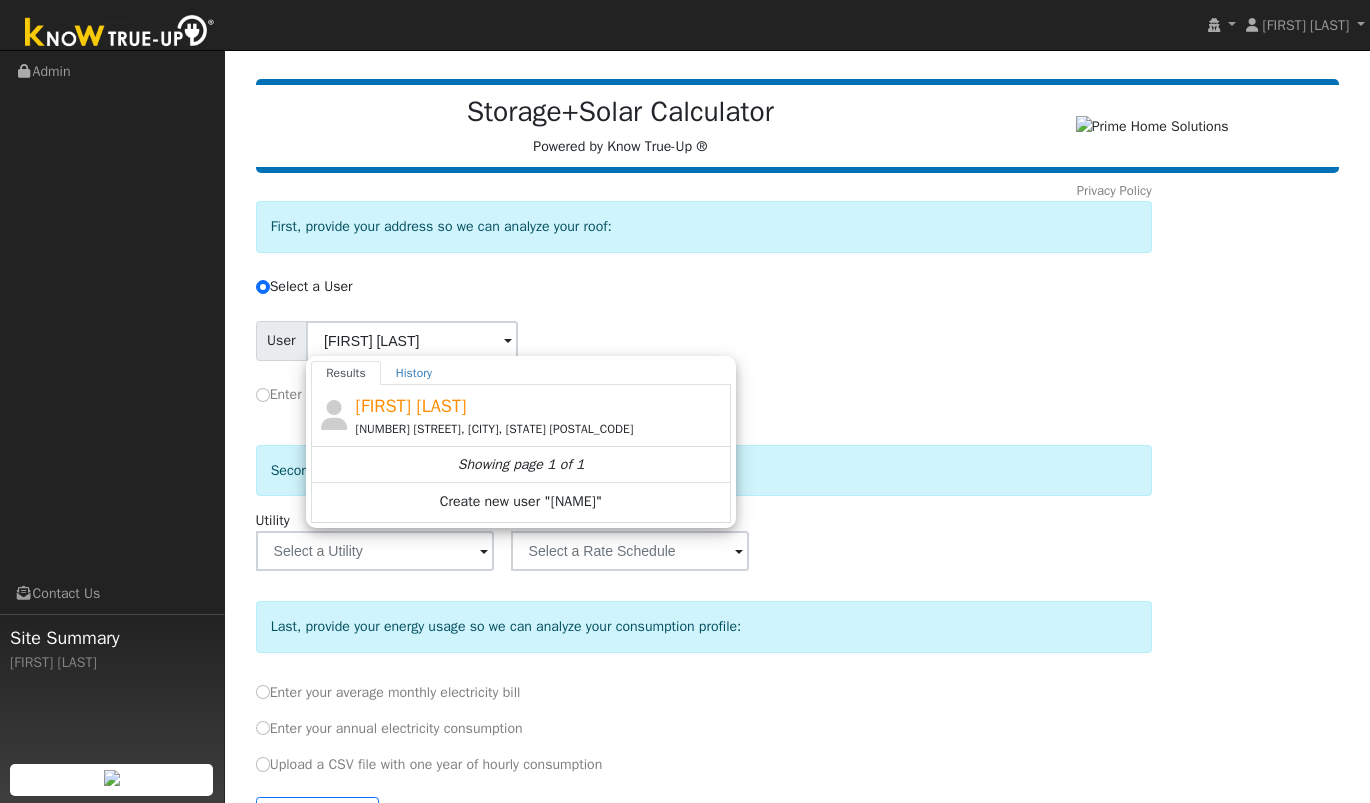 type on "Pacific Gas & Electric" 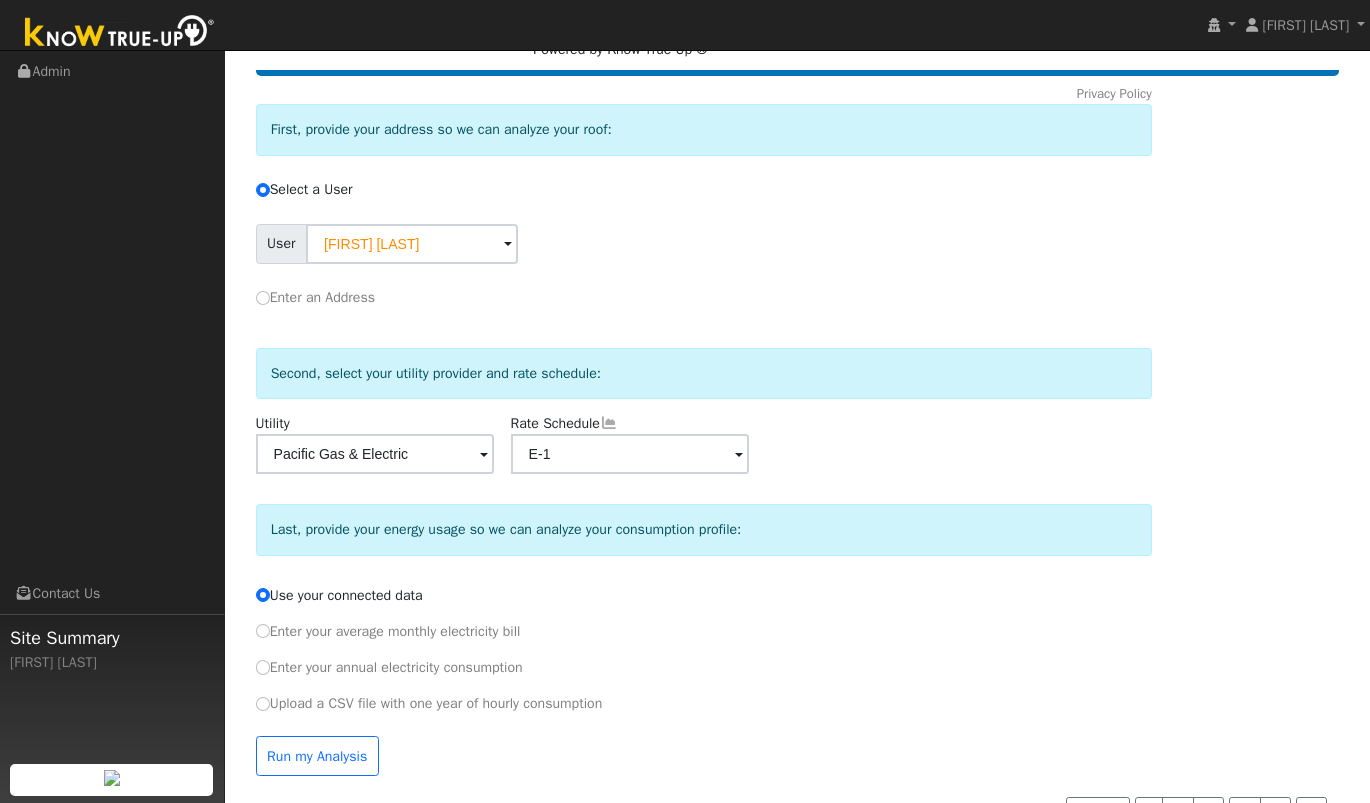 scroll, scrollTop: 270, scrollLeft: 0, axis: vertical 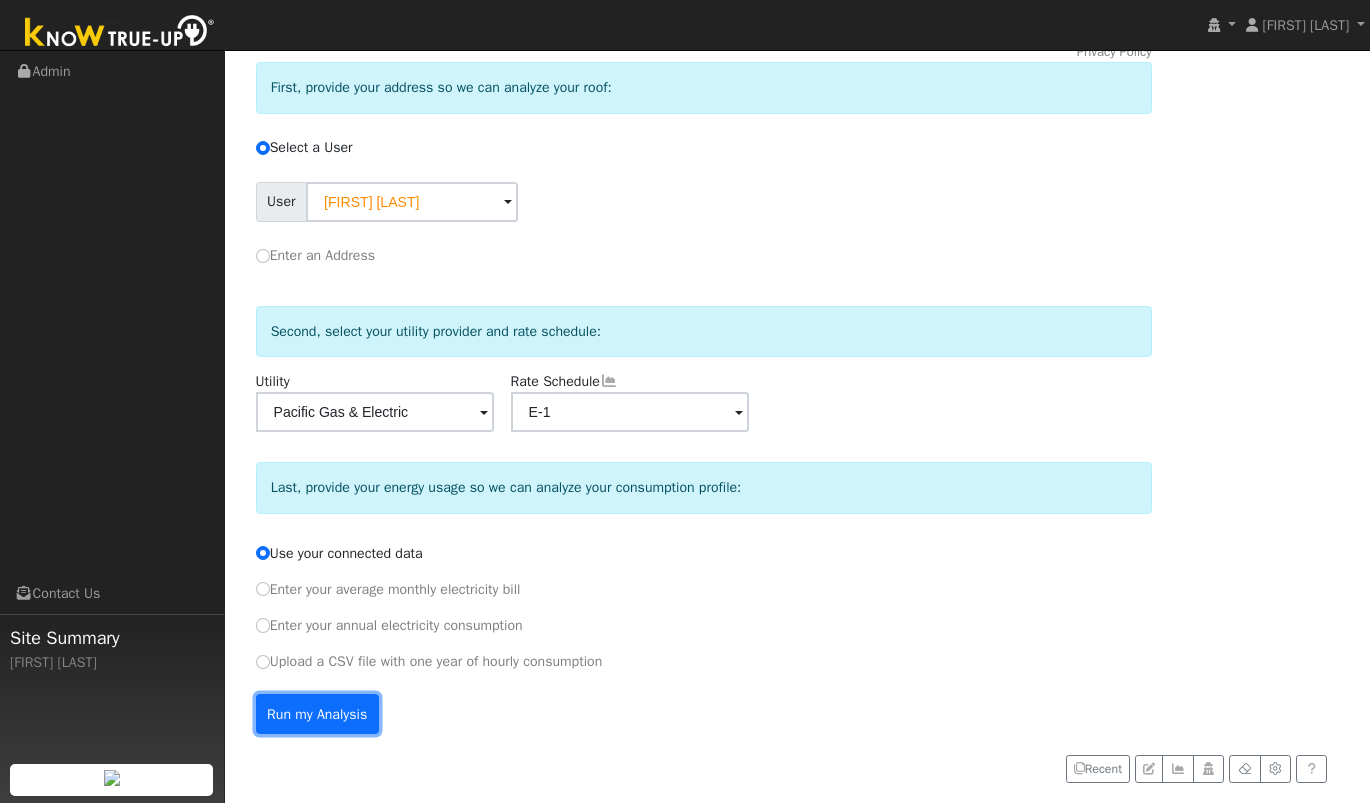 click on "Run my Analysis" at bounding box center (317, 714) 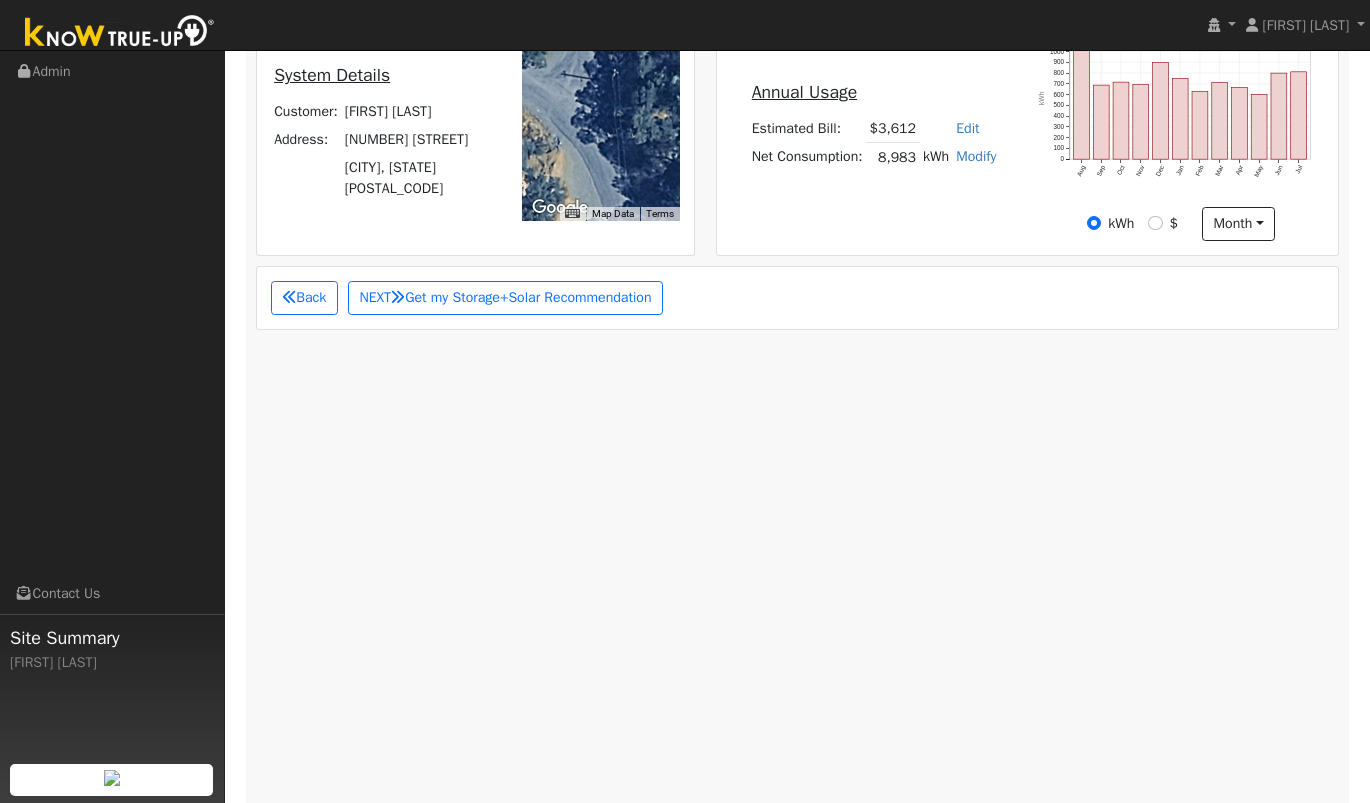 scroll, scrollTop: 477, scrollLeft: 0, axis: vertical 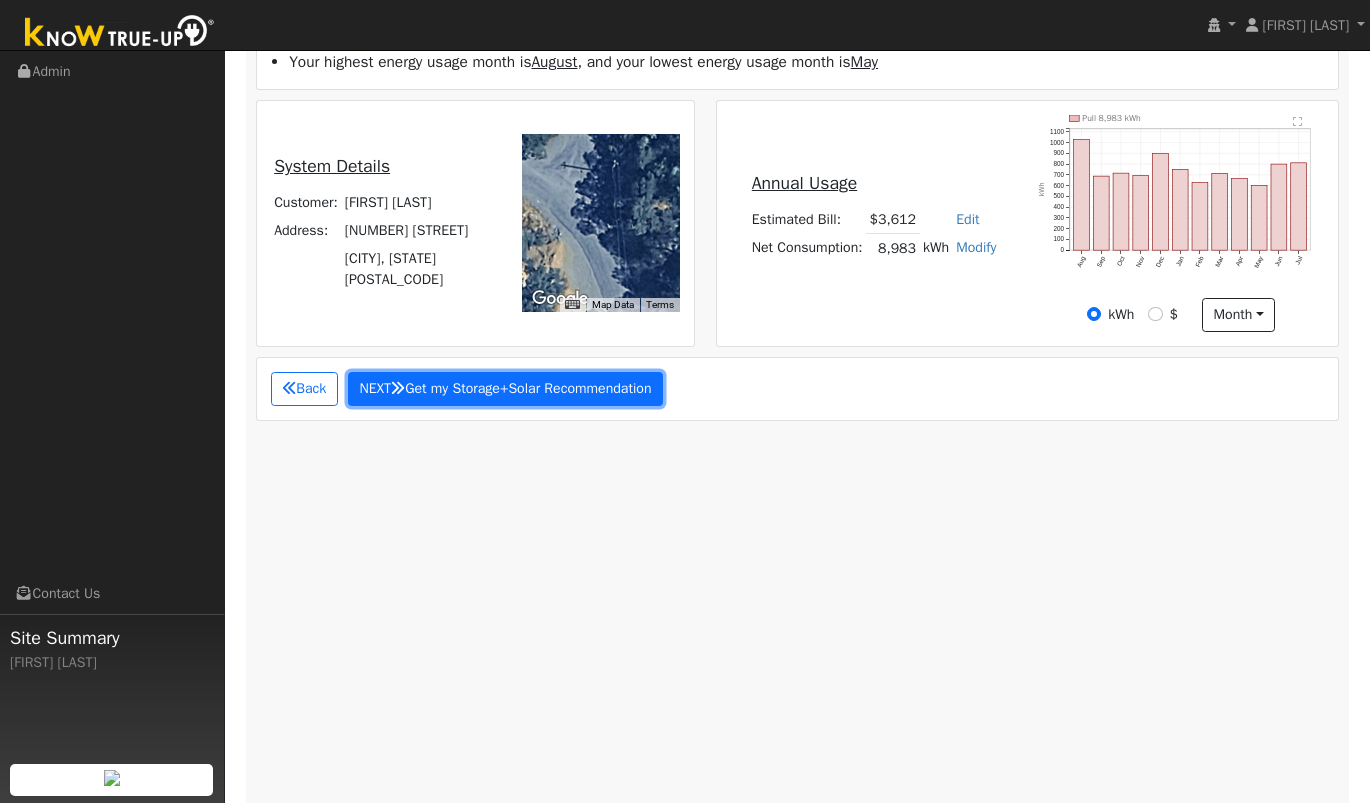 click on "NEXT   Get my Storage+Solar Recommendation" at bounding box center (505, 389) 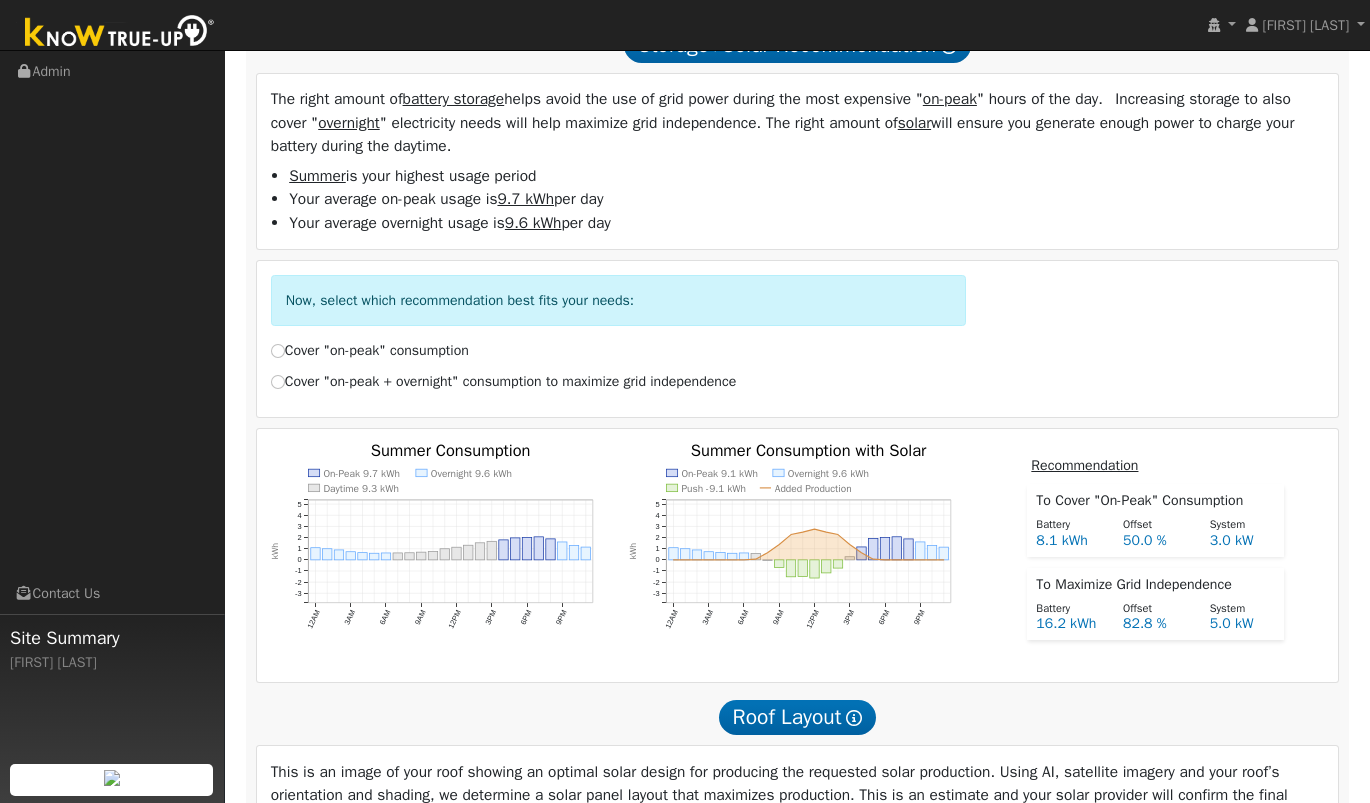 scroll, scrollTop: 815, scrollLeft: 0, axis: vertical 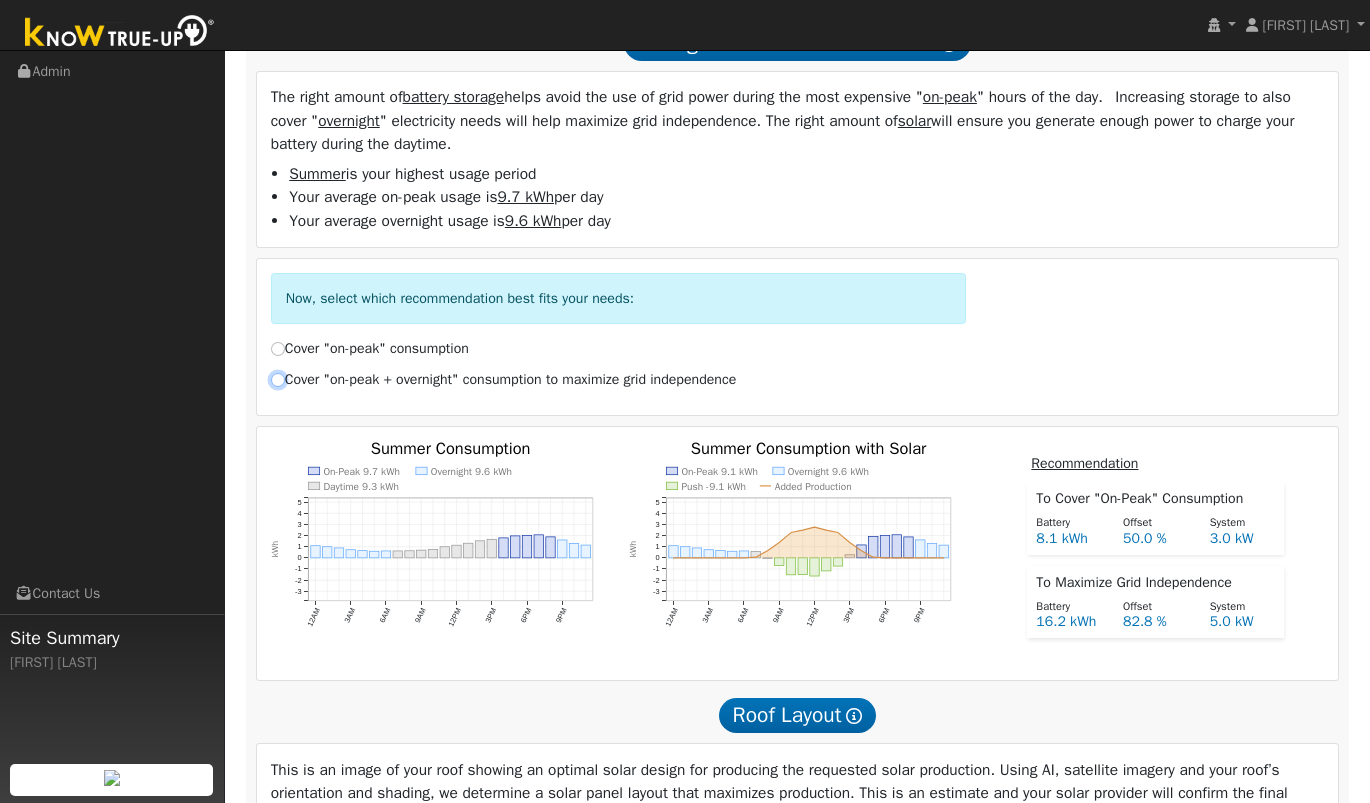 click on "Cover "on-peak + overnight" consumption to maximize grid independence" at bounding box center [278, 380] 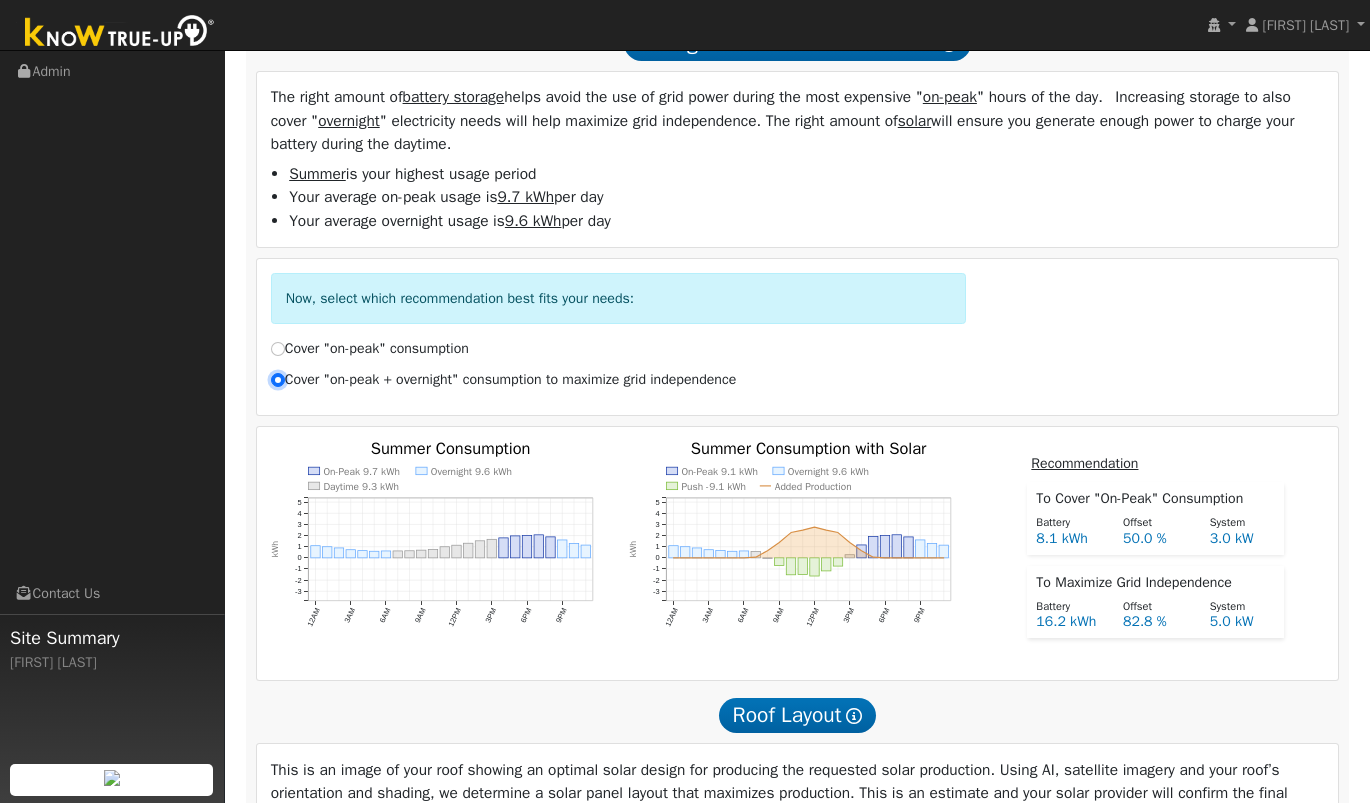 radio on "true" 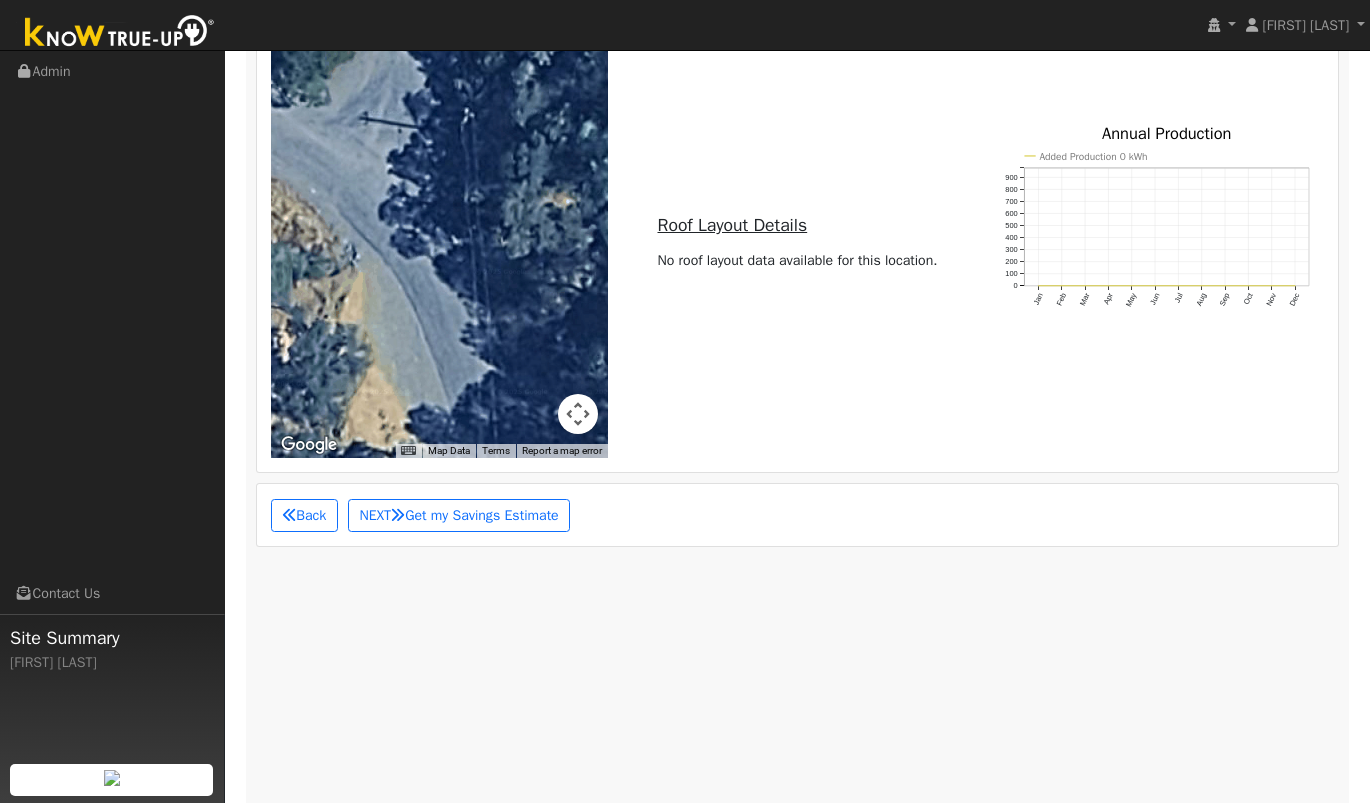 scroll, scrollTop: 1822, scrollLeft: 0, axis: vertical 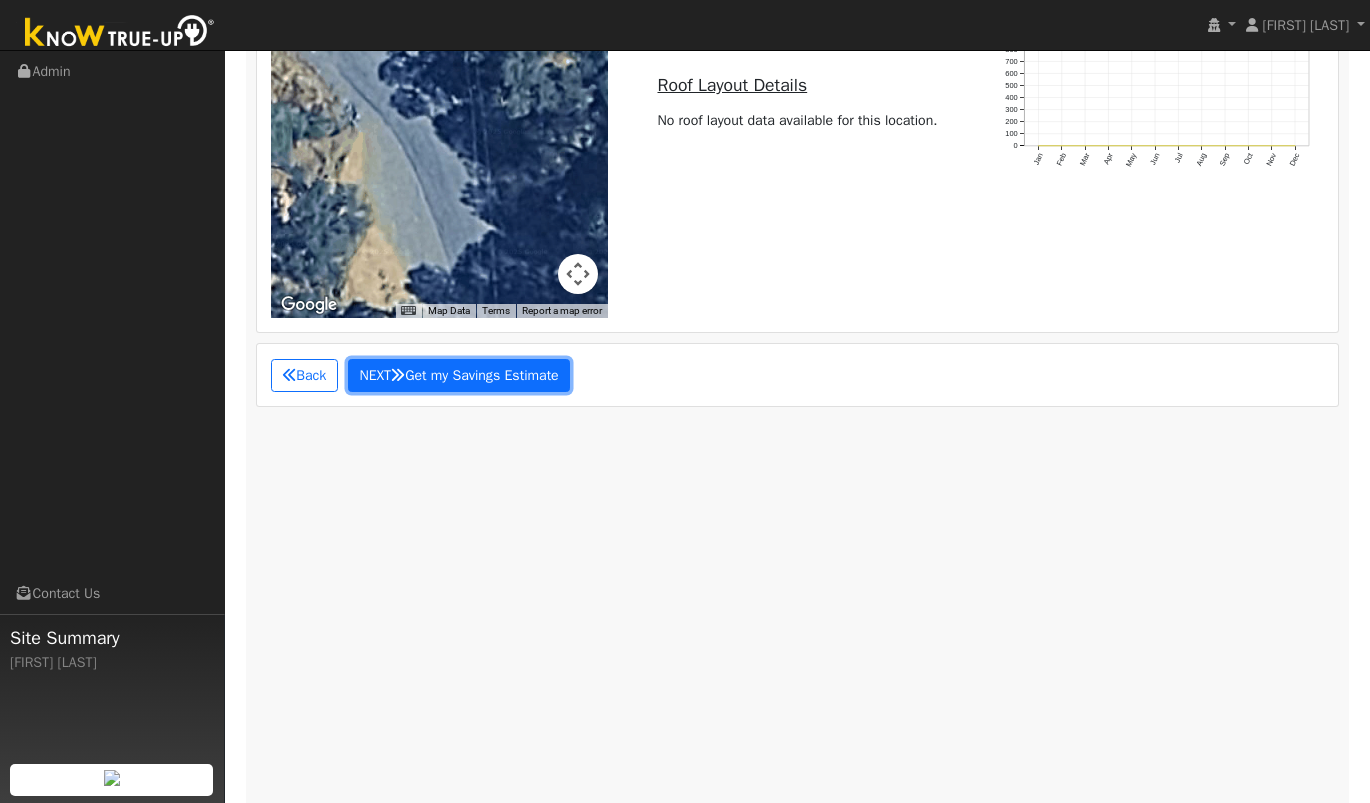 click on "NEXT   Get my Savings Estimate" at bounding box center [459, 376] 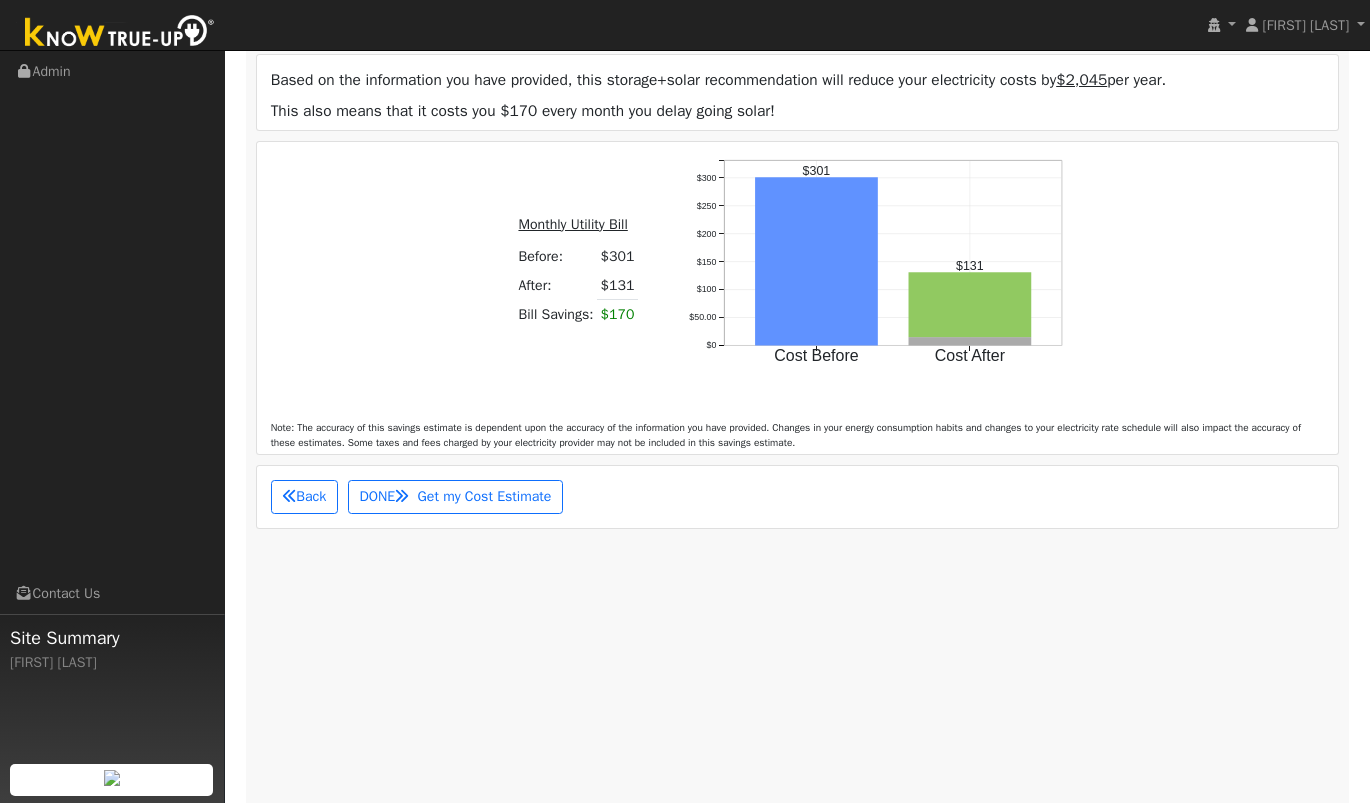 scroll, scrollTop: 1985, scrollLeft: 0, axis: vertical 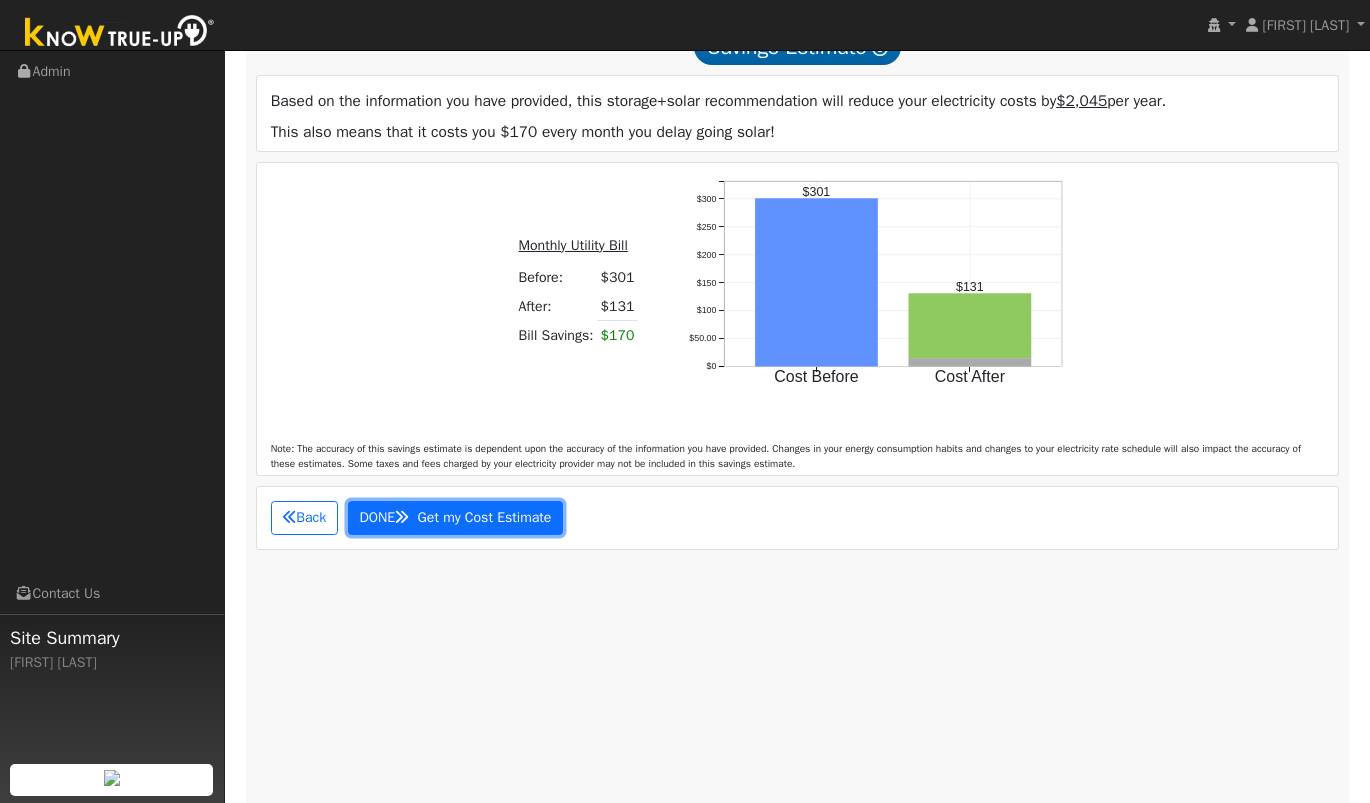 click on "DONE     Get my Cost Estimate" at bounding box center (455, 518) 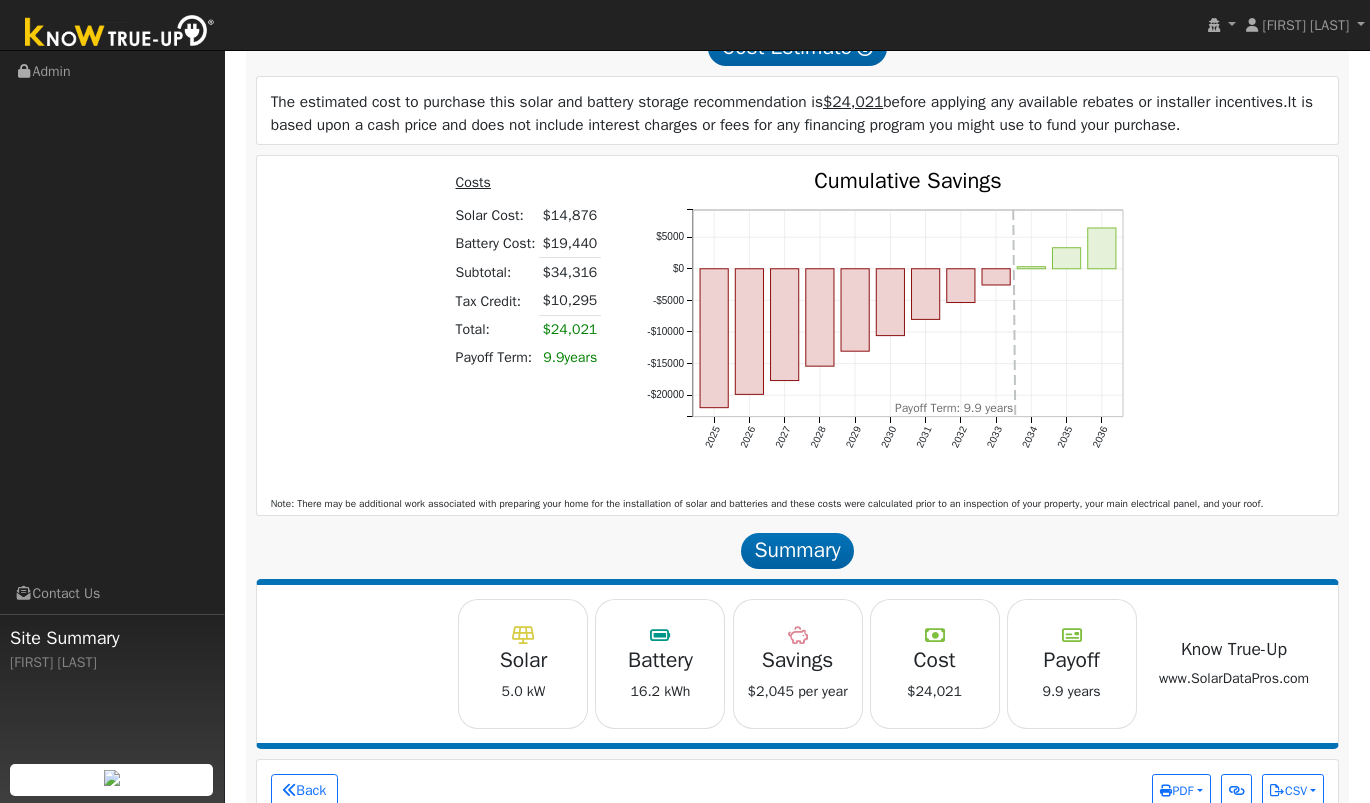 scroll, scrollTop: 2455, scrollLeft: 0, axis: vertical 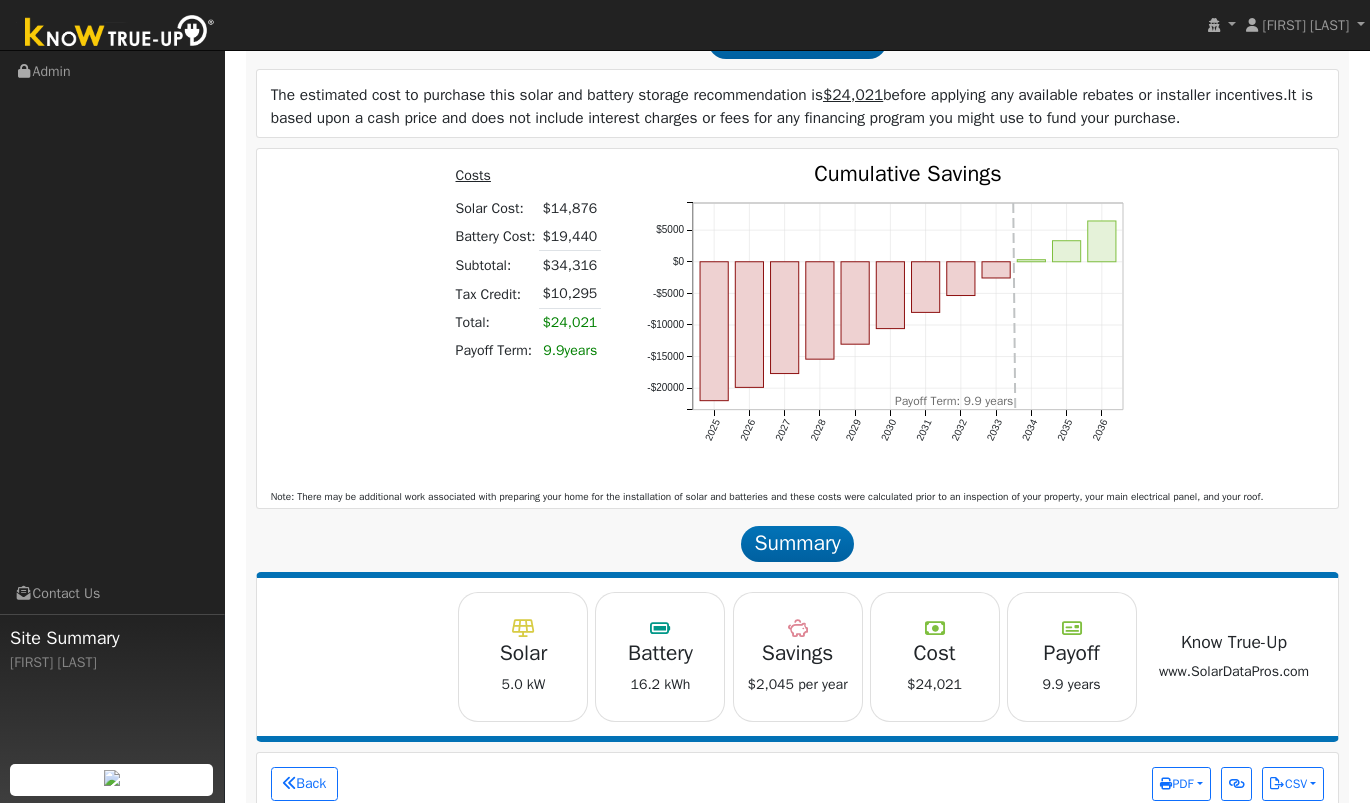 click on "$14,876" at bounding box center (569, 208) 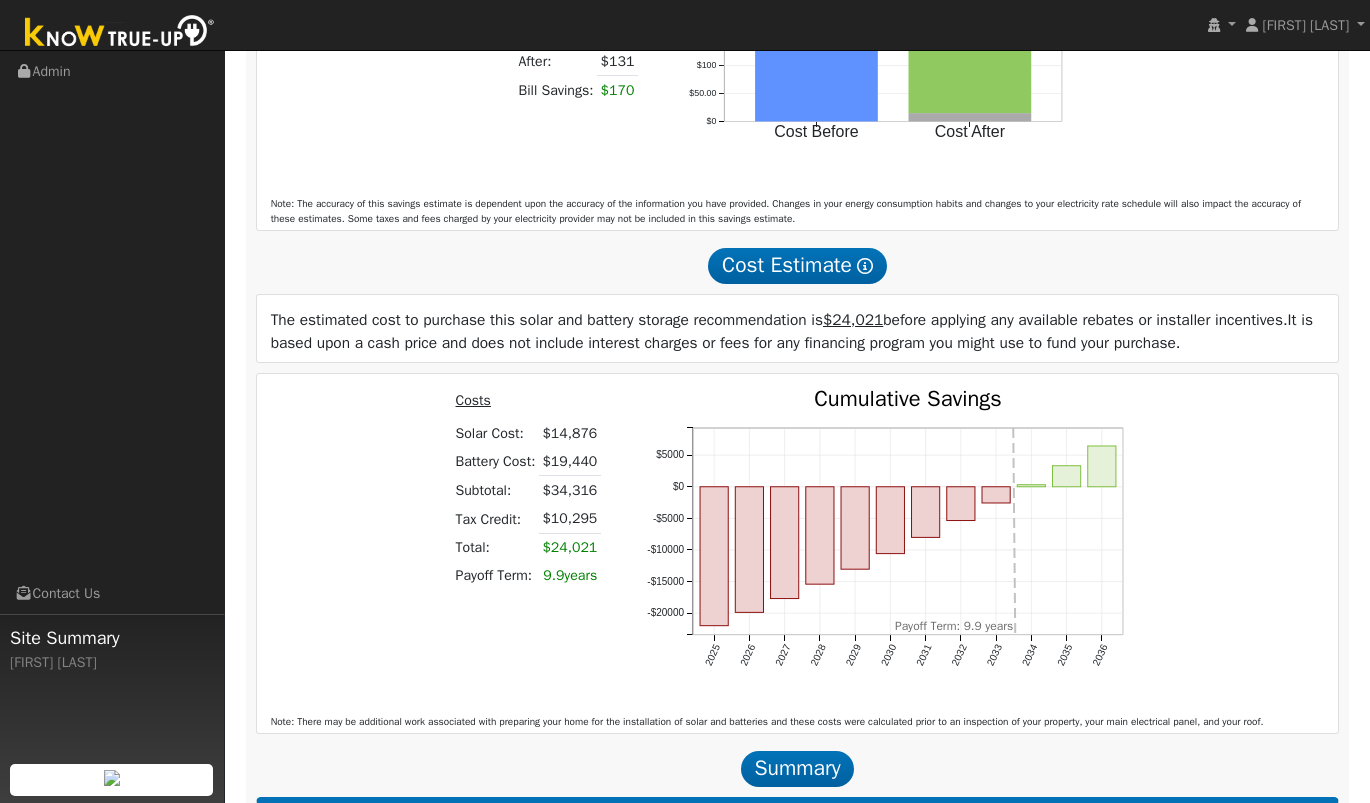 scroll, scrollTop: 2234, scrollLeft: 0, axis: vertical 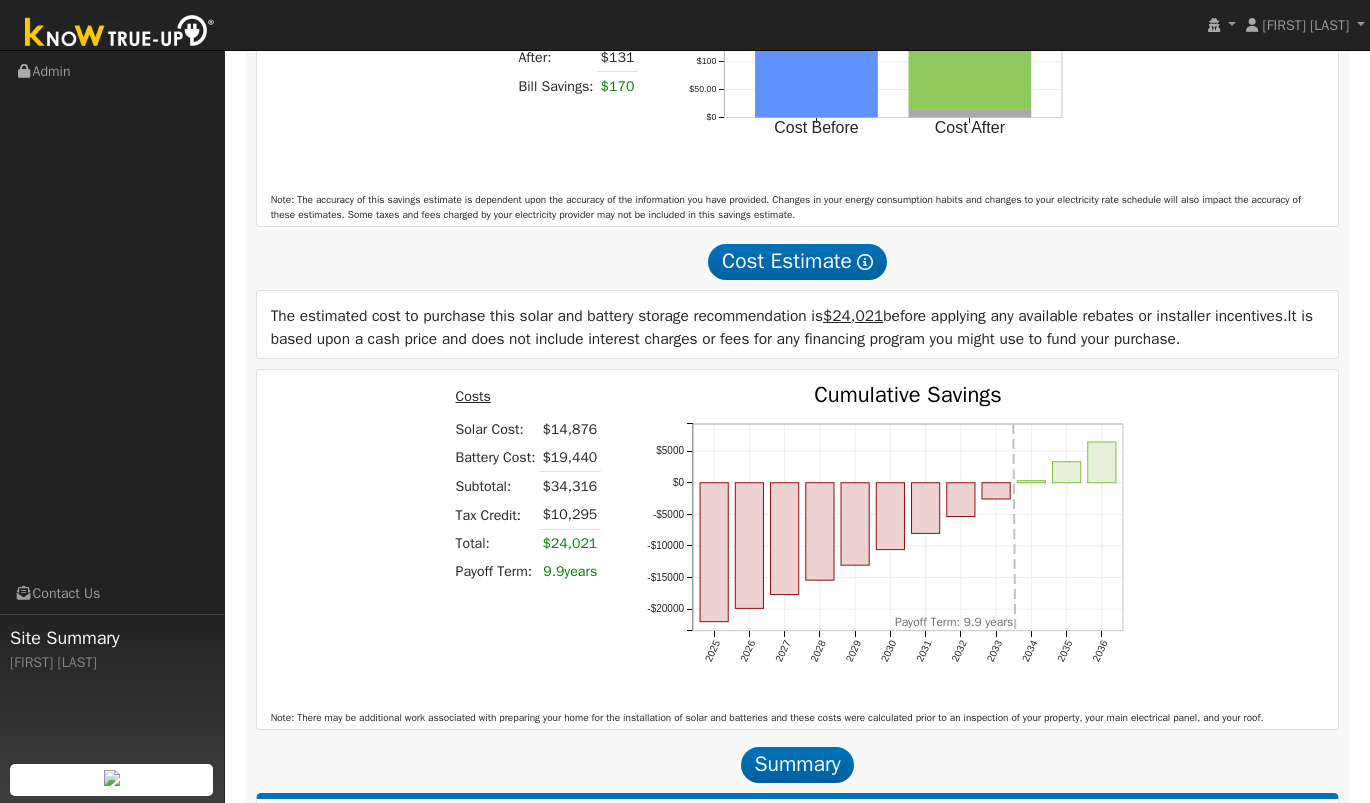 click on "$14,876" at bounding box center (569, 429) 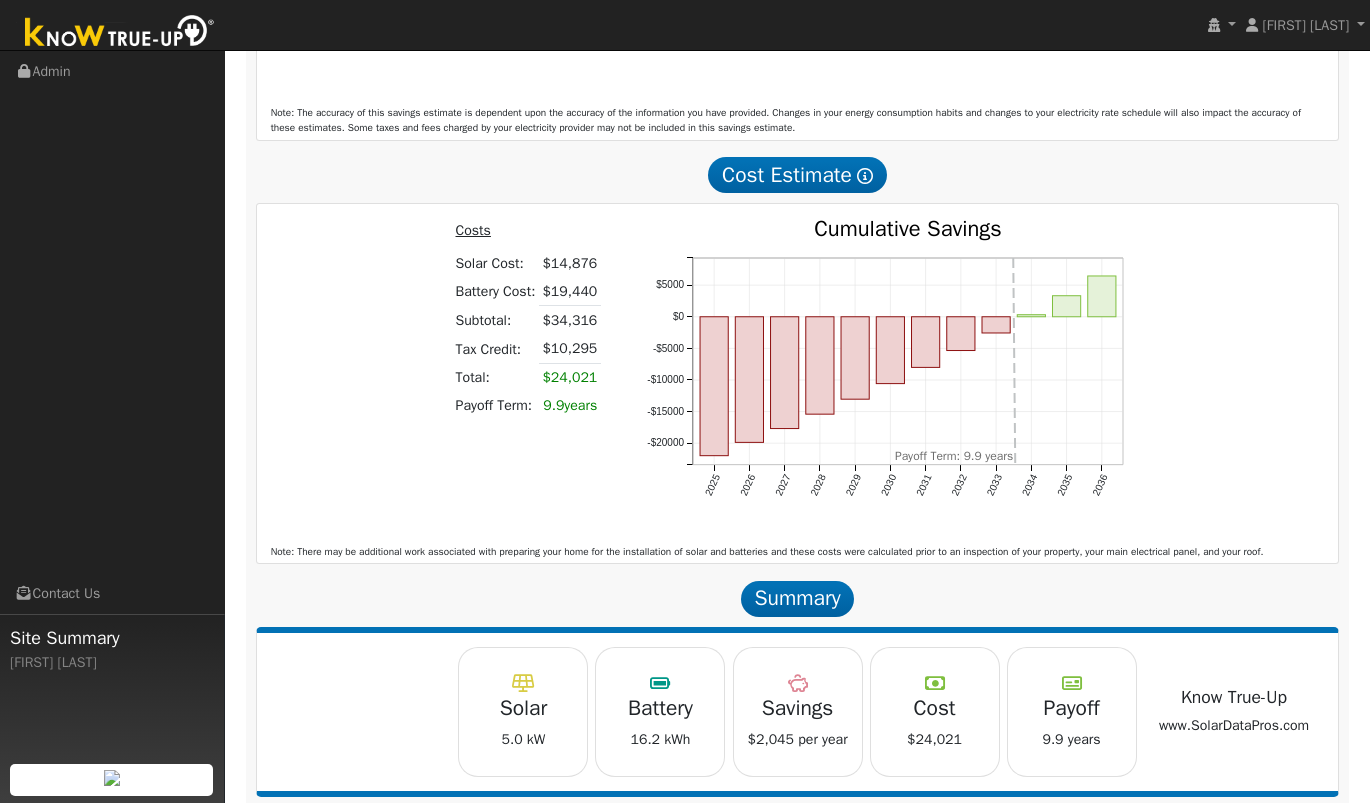 scroll, scrollTop: 2147, scrollLeft: 0, axis: vertical 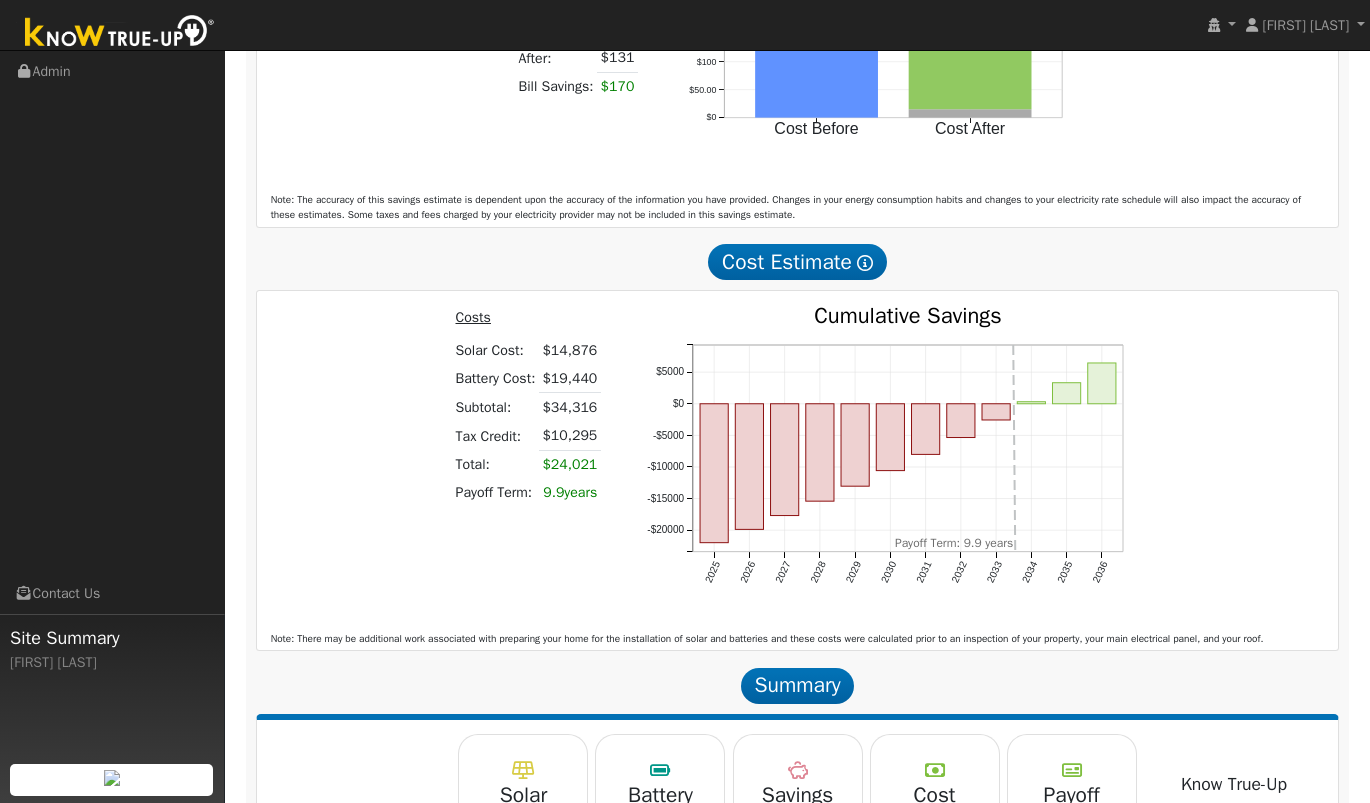 click on "$34,316" at bounding box center (570, 407) 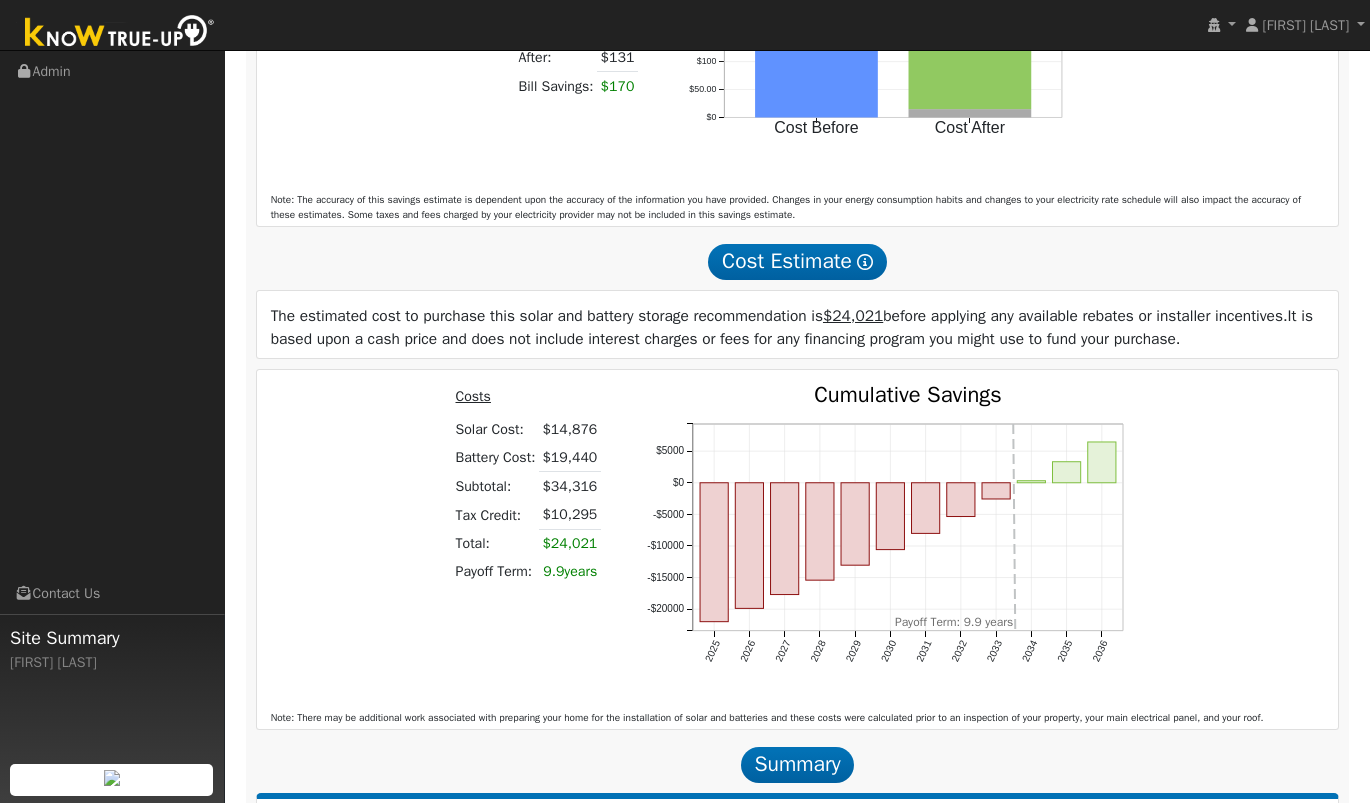 click at bounding box center [865, 262] 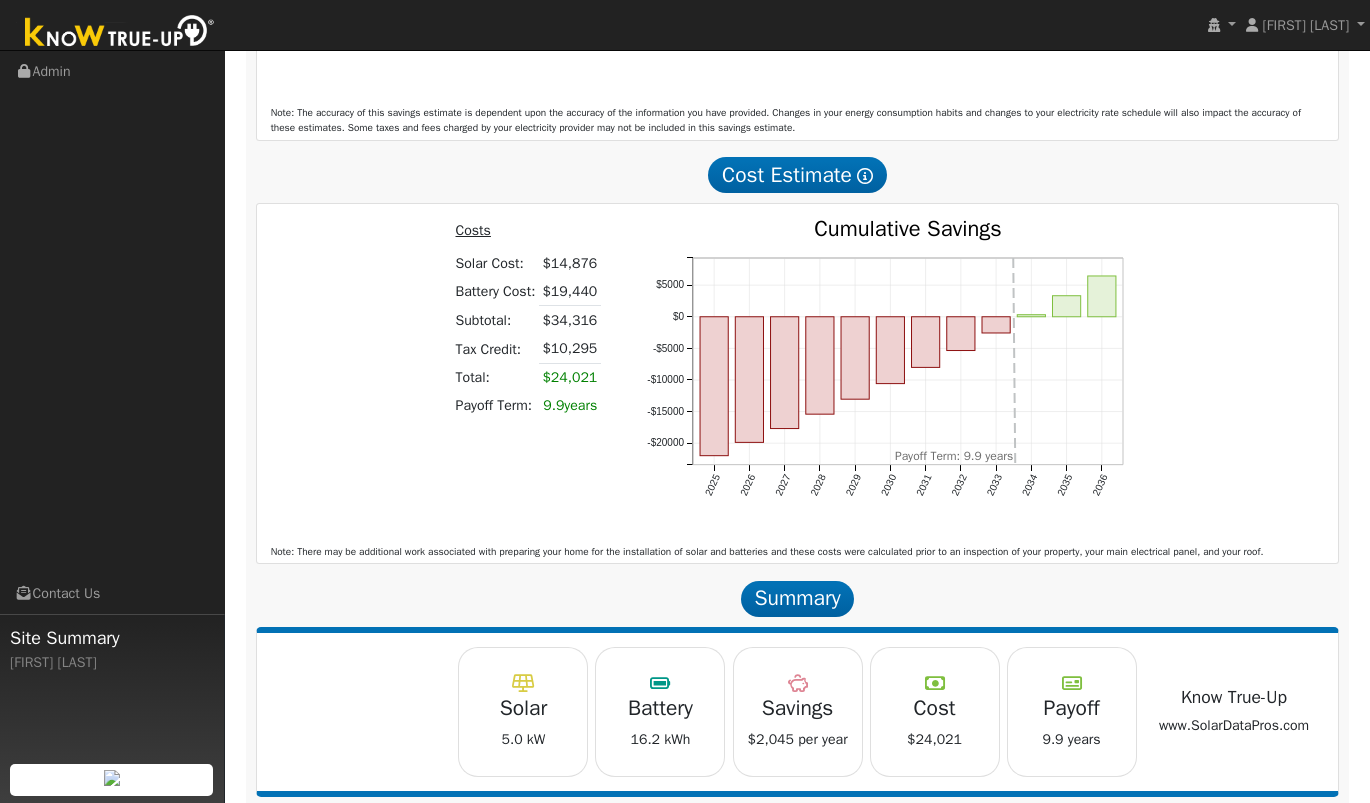 scroll, scrollTop: 2147, scrollLeft: 0, axis: vertical 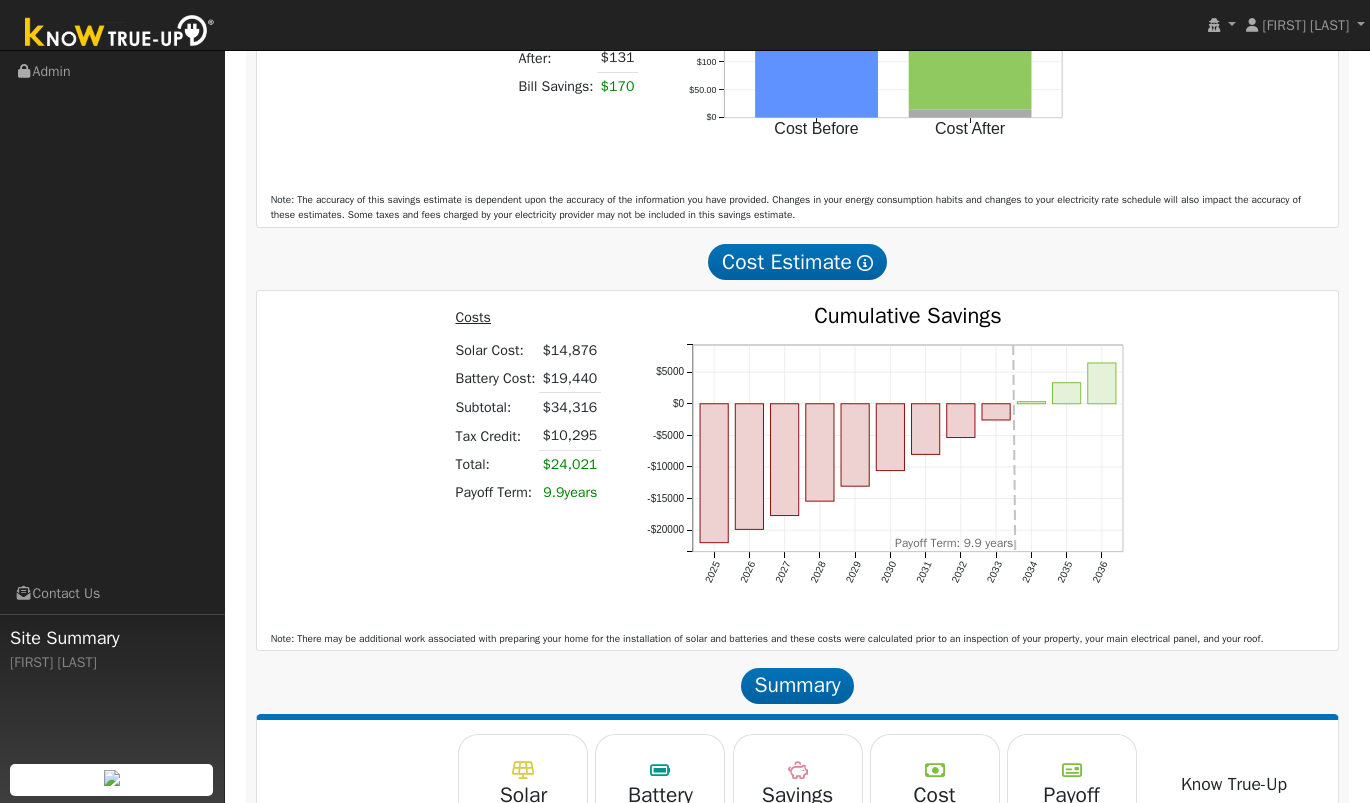 click at bounding box center [865, 263] 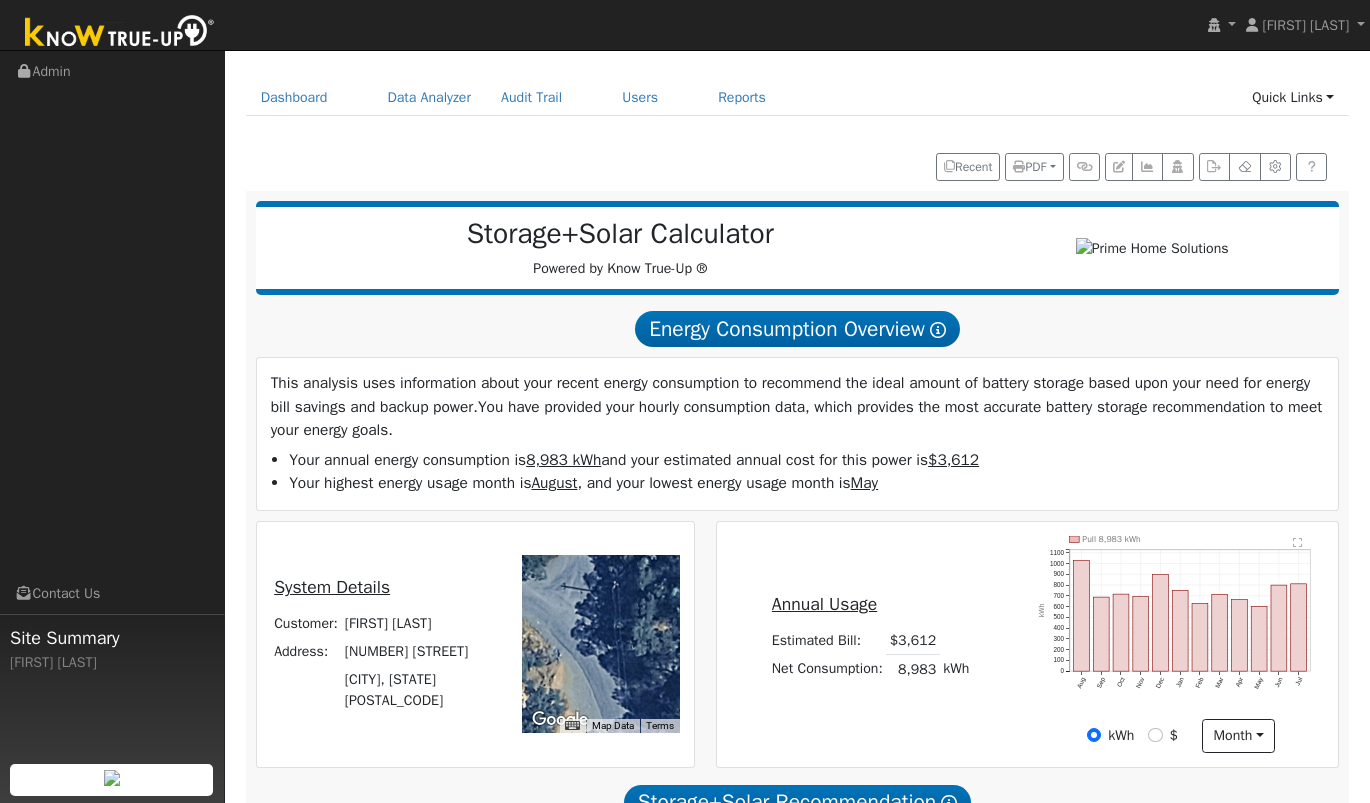 scroll, scrollTop: 33, scrollLeft: 0, axis: vertical 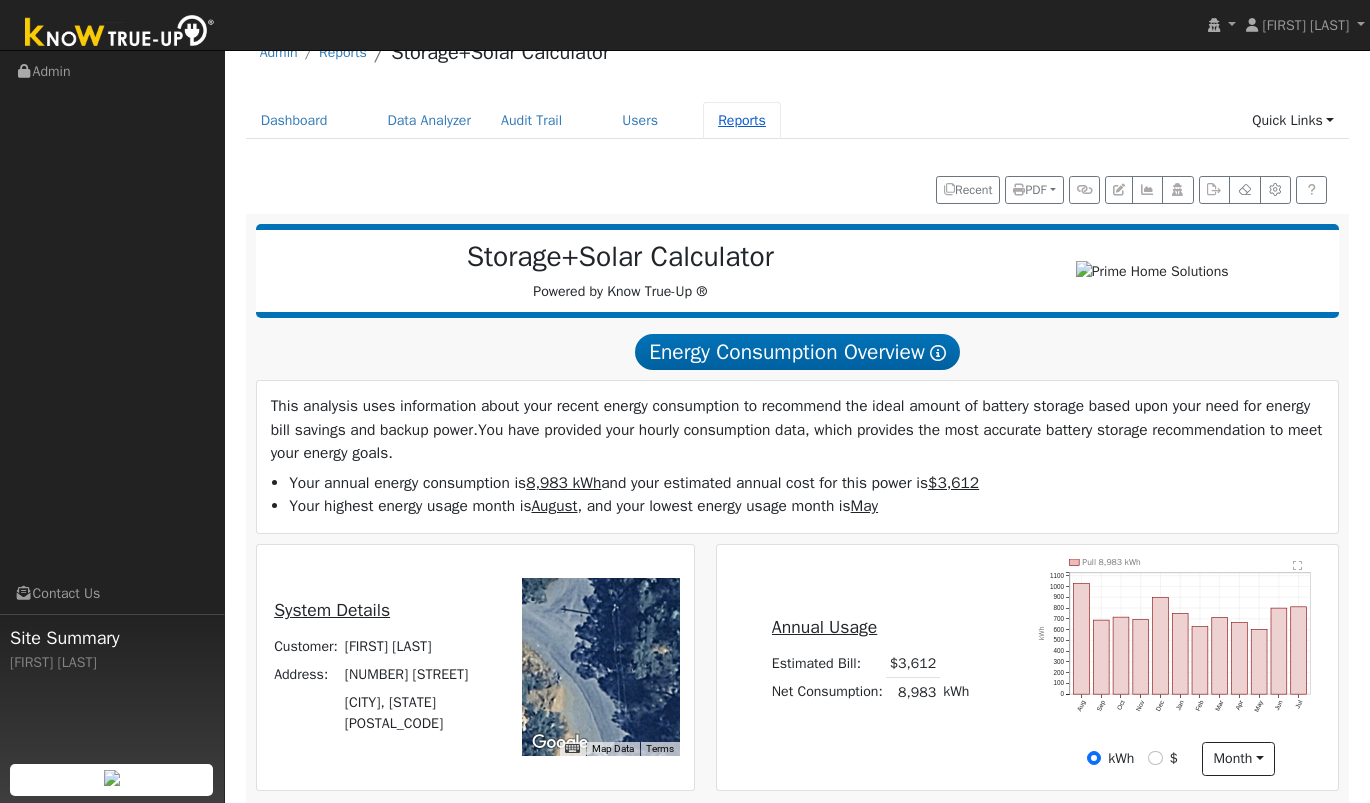 click on "Reports" at bounding box center [742, 120] 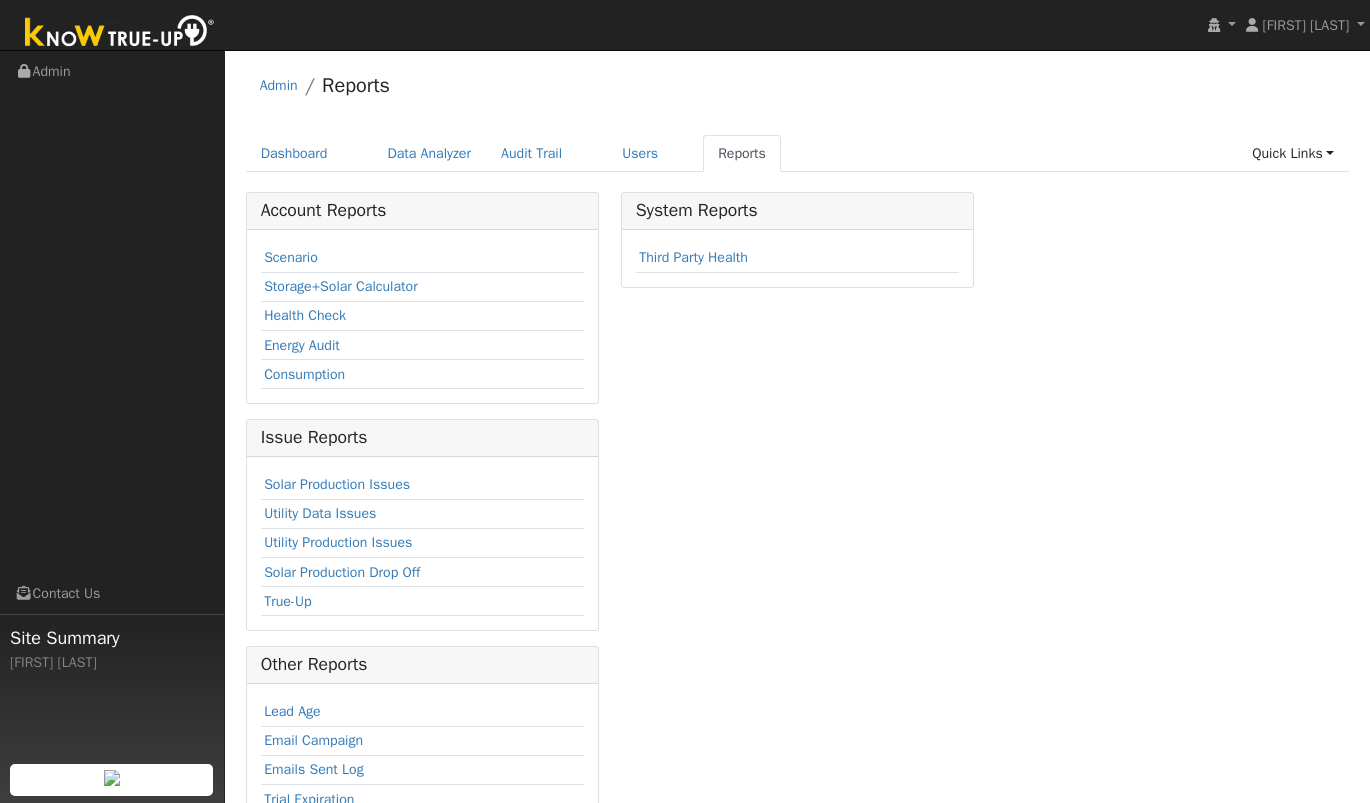 scroll, scrollTop: 0, scrollLeft: 0, axis: both 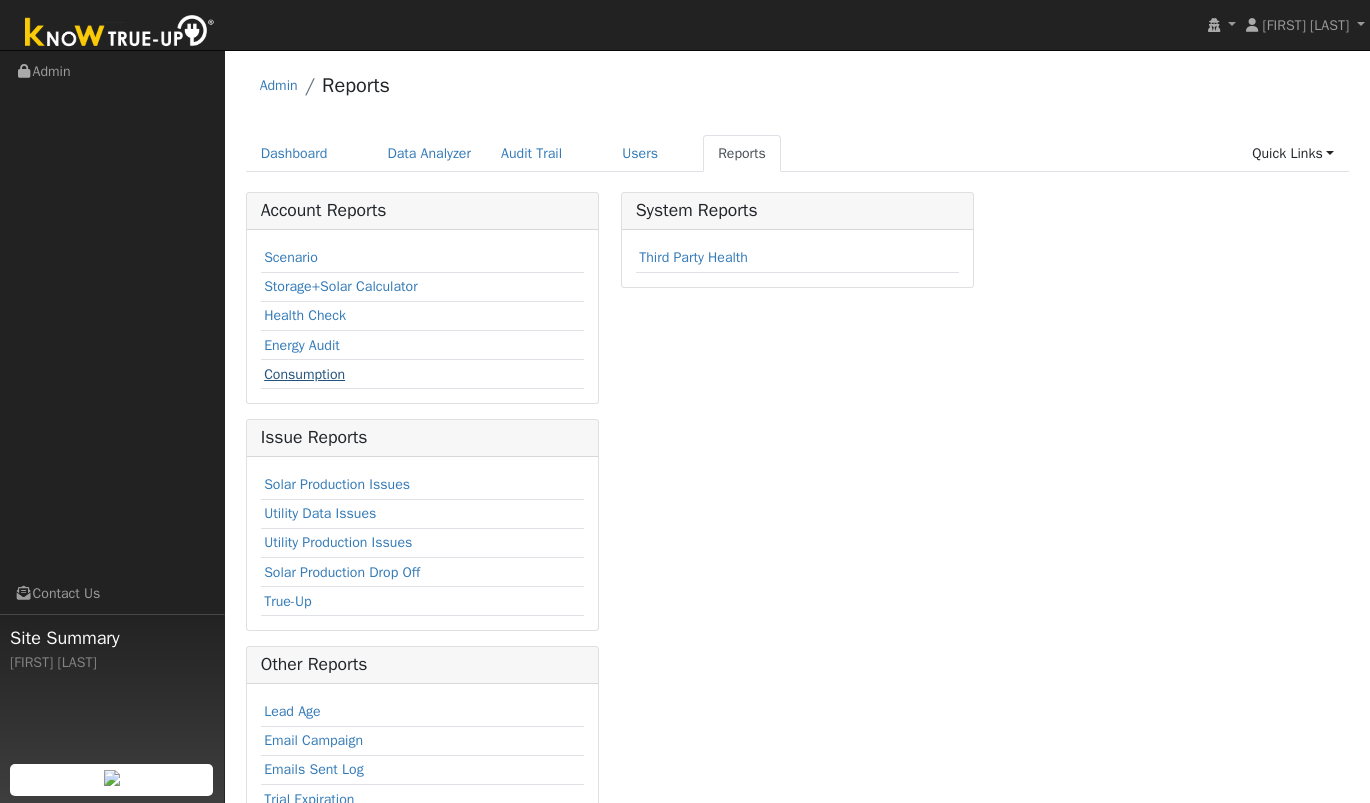 click on "Consumption" at bounding box center (304, 374) 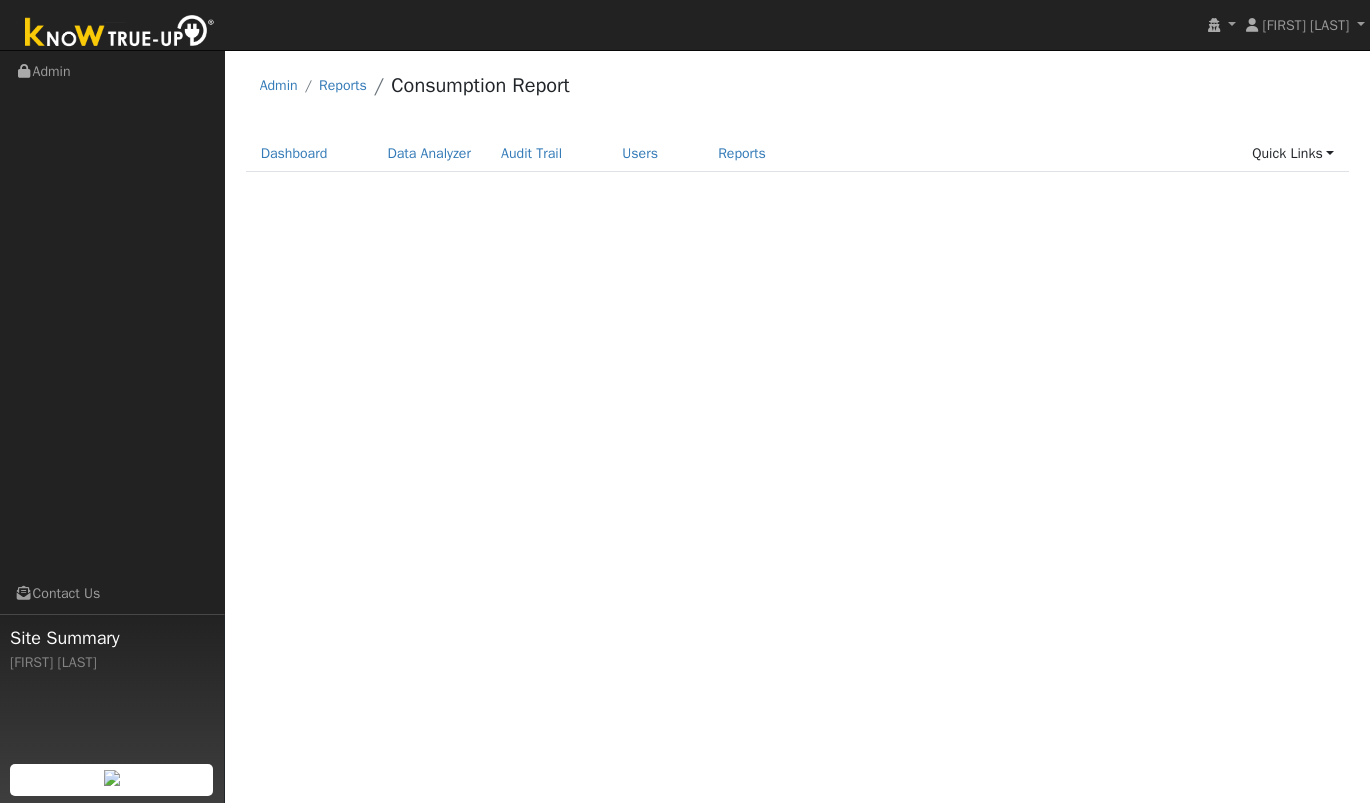 scroll, scrollTop: 0, scrollLeft: 0, axis: both 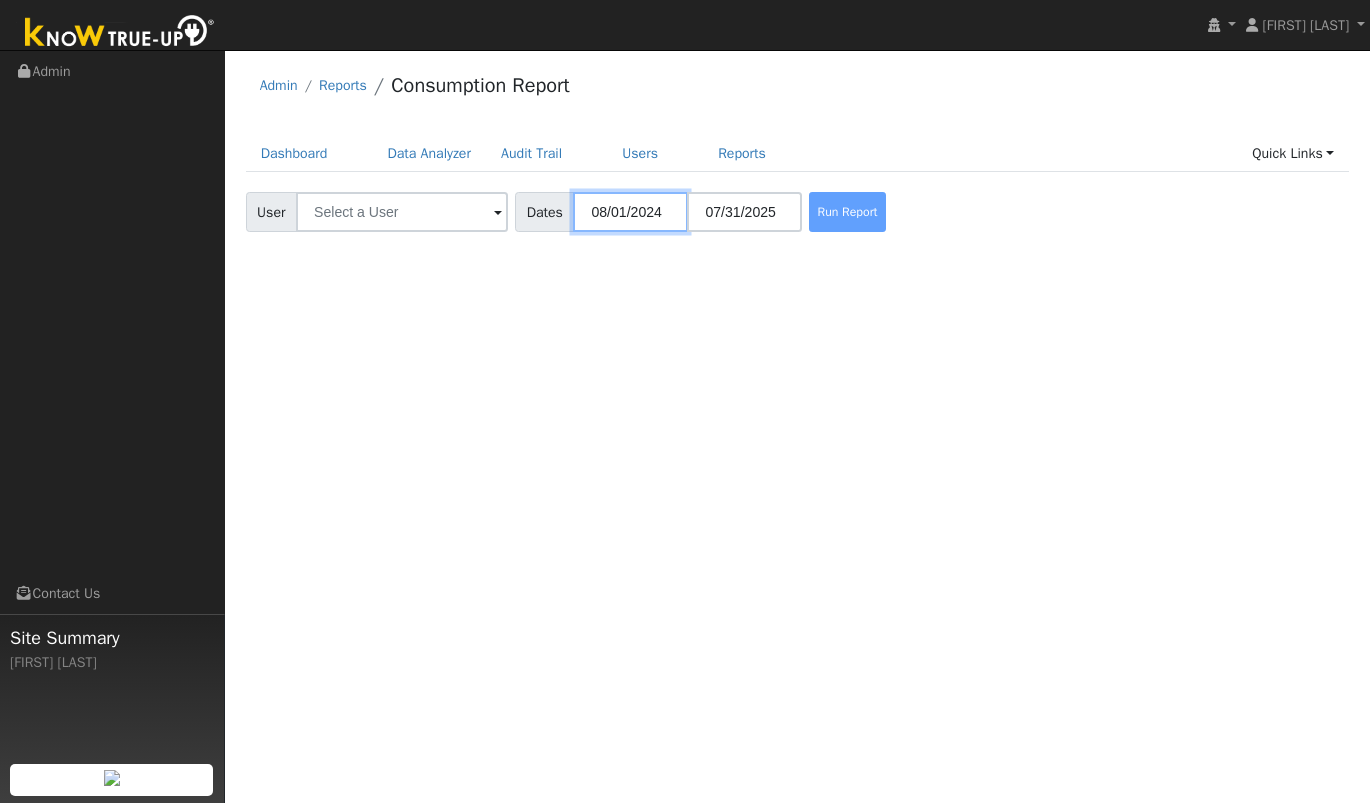 click on "08/01/2024" at bounding box center (630, 212) 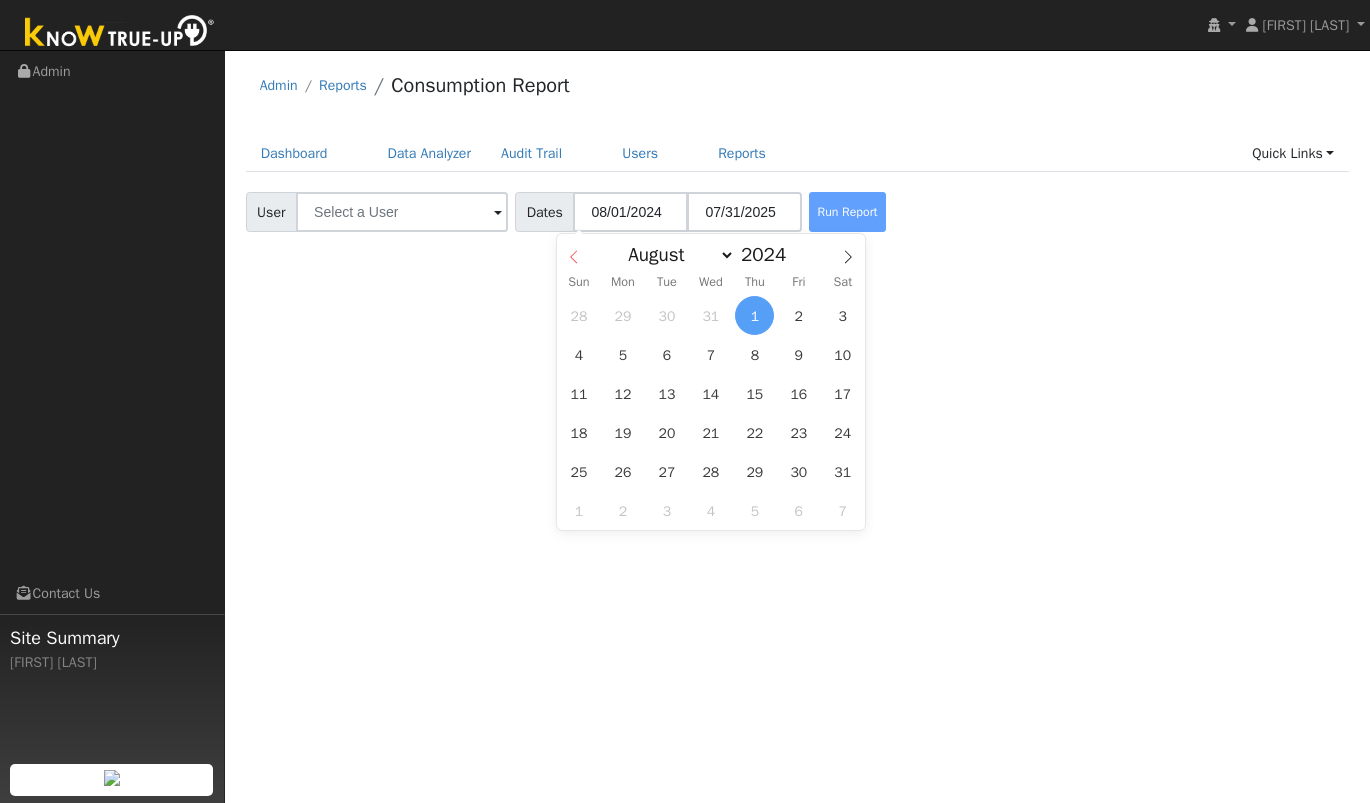 click 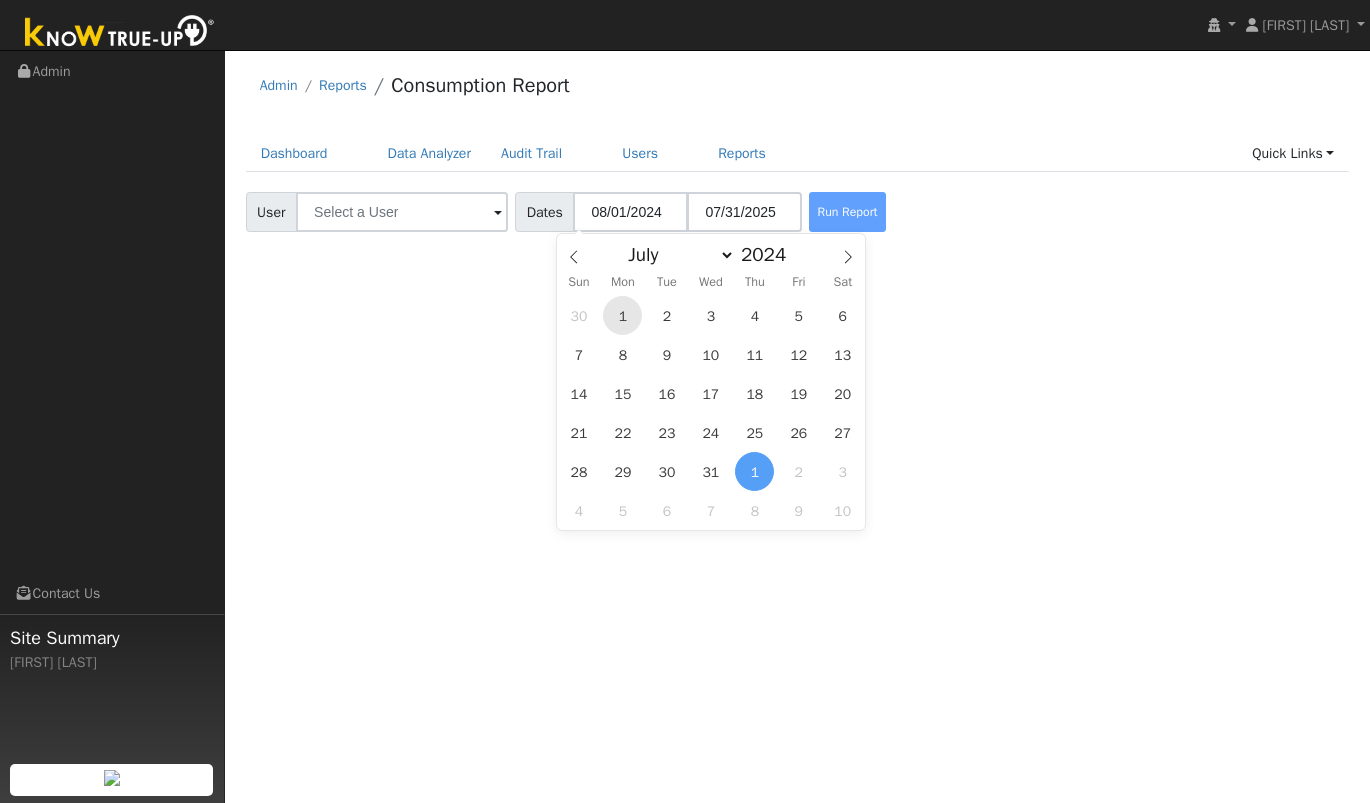 click on "1" at bounding box center [622, 315] 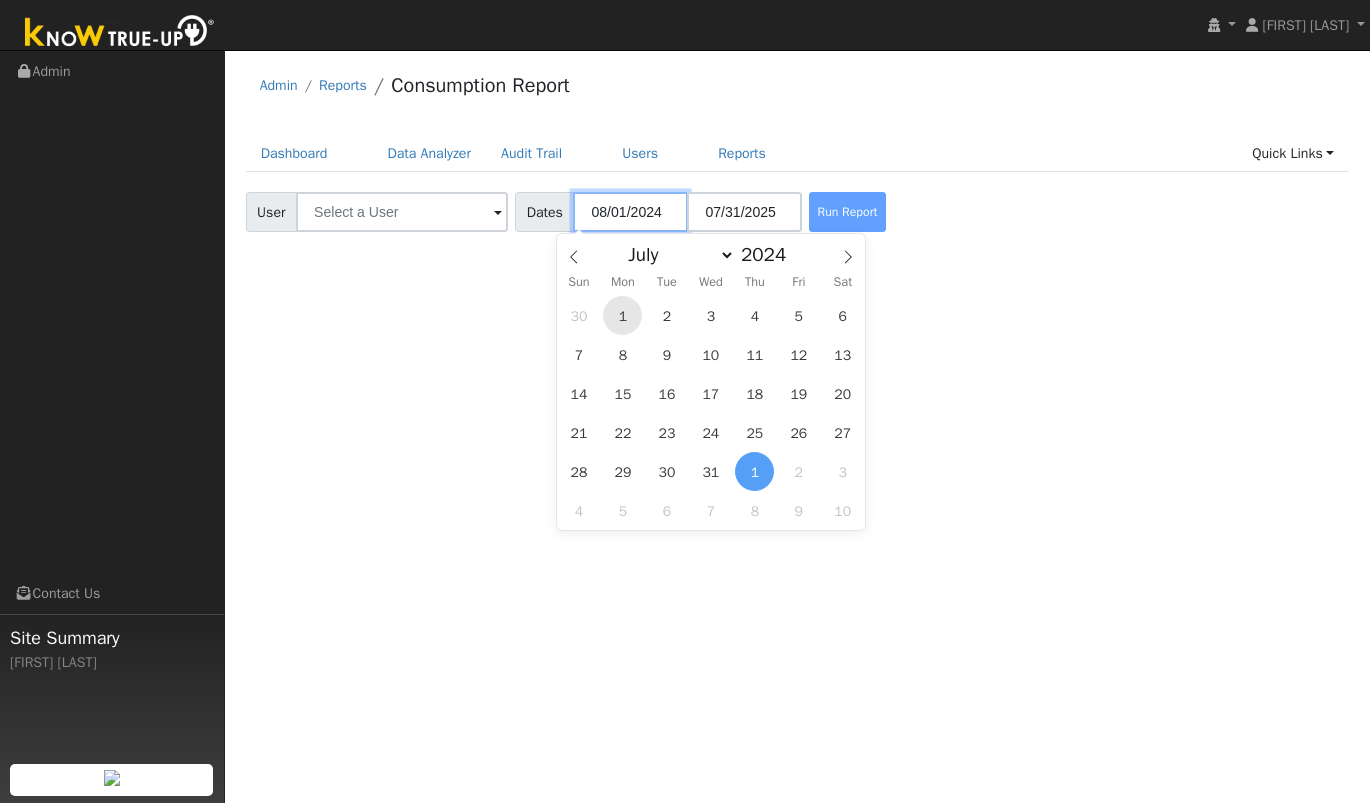 type on "07/01/2024" 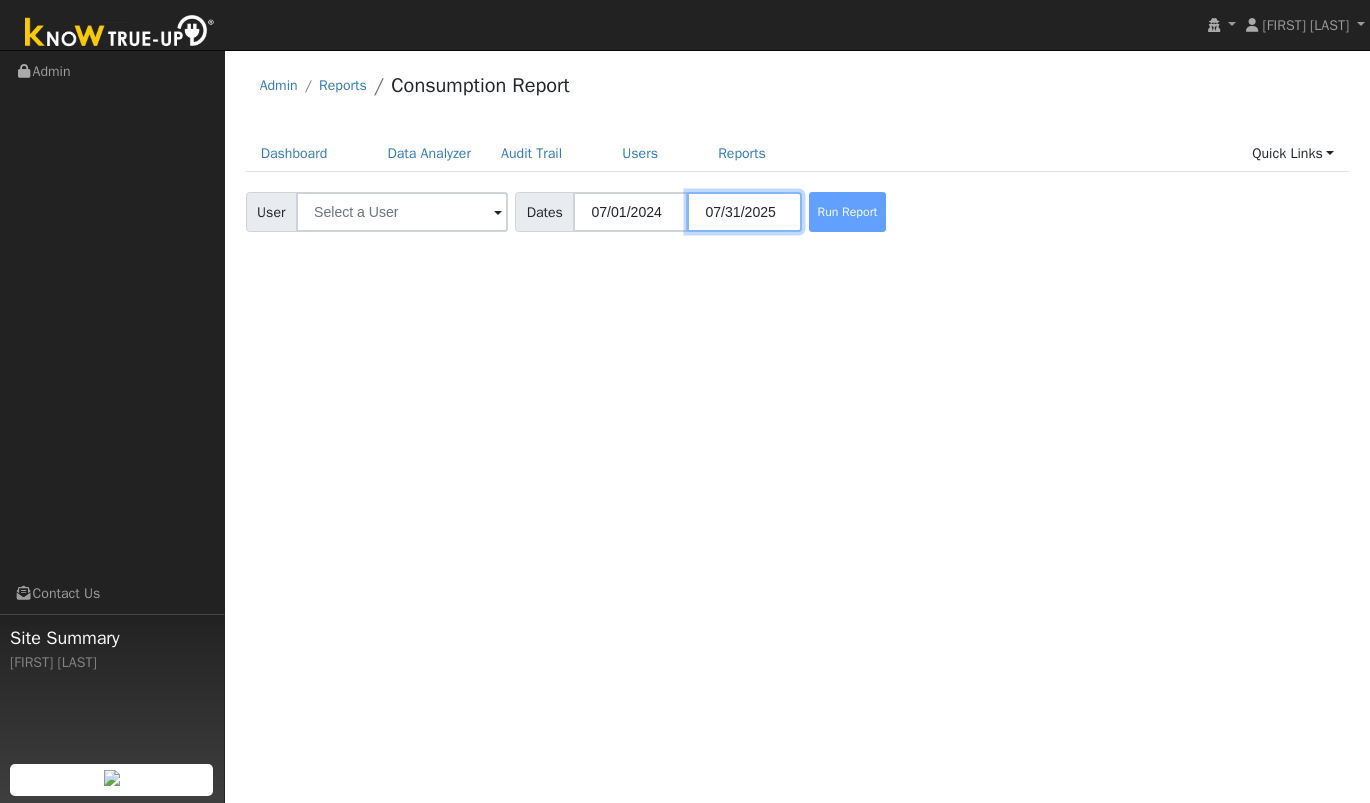 click on "07/31/2025" at bounding box center (744, 212) 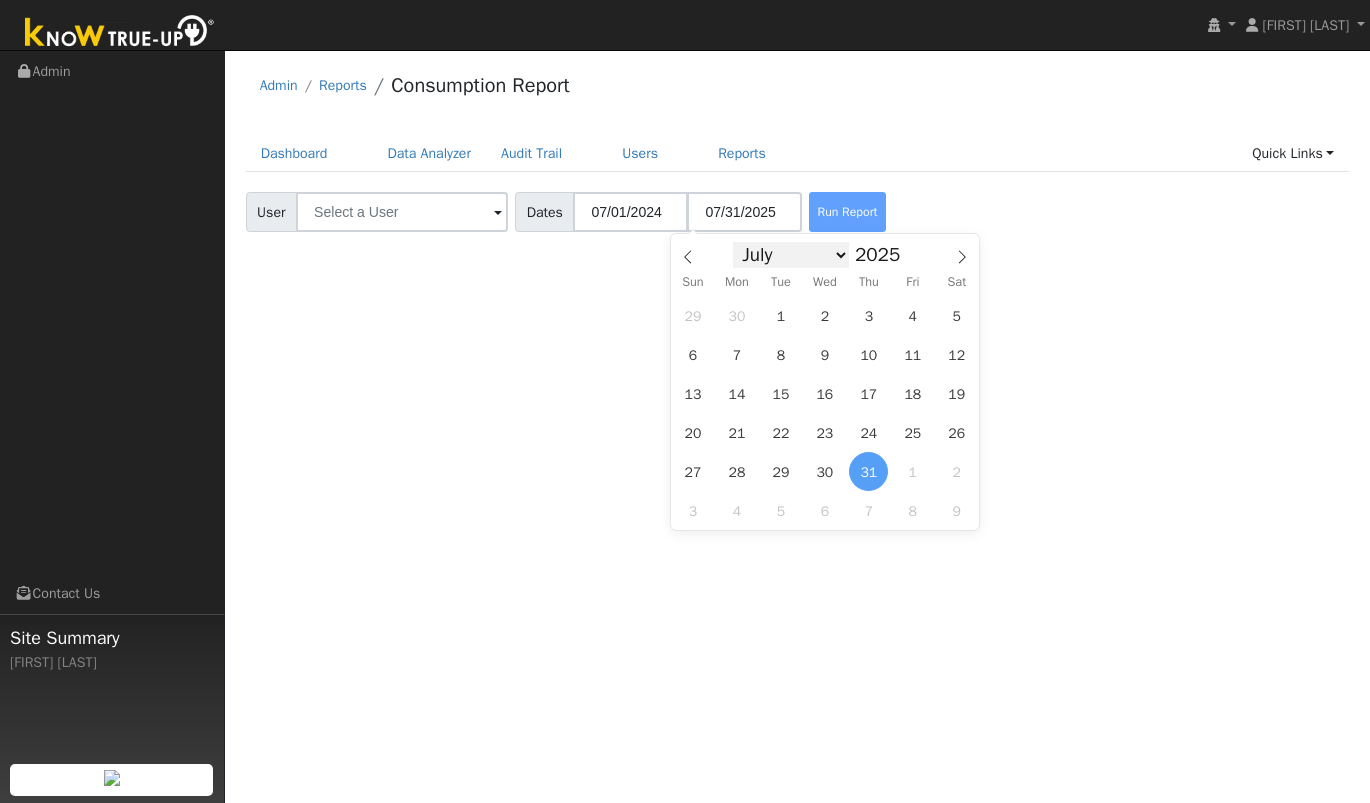 click on "January February March April May June July August September October November December" at bounding box center (791, 255) 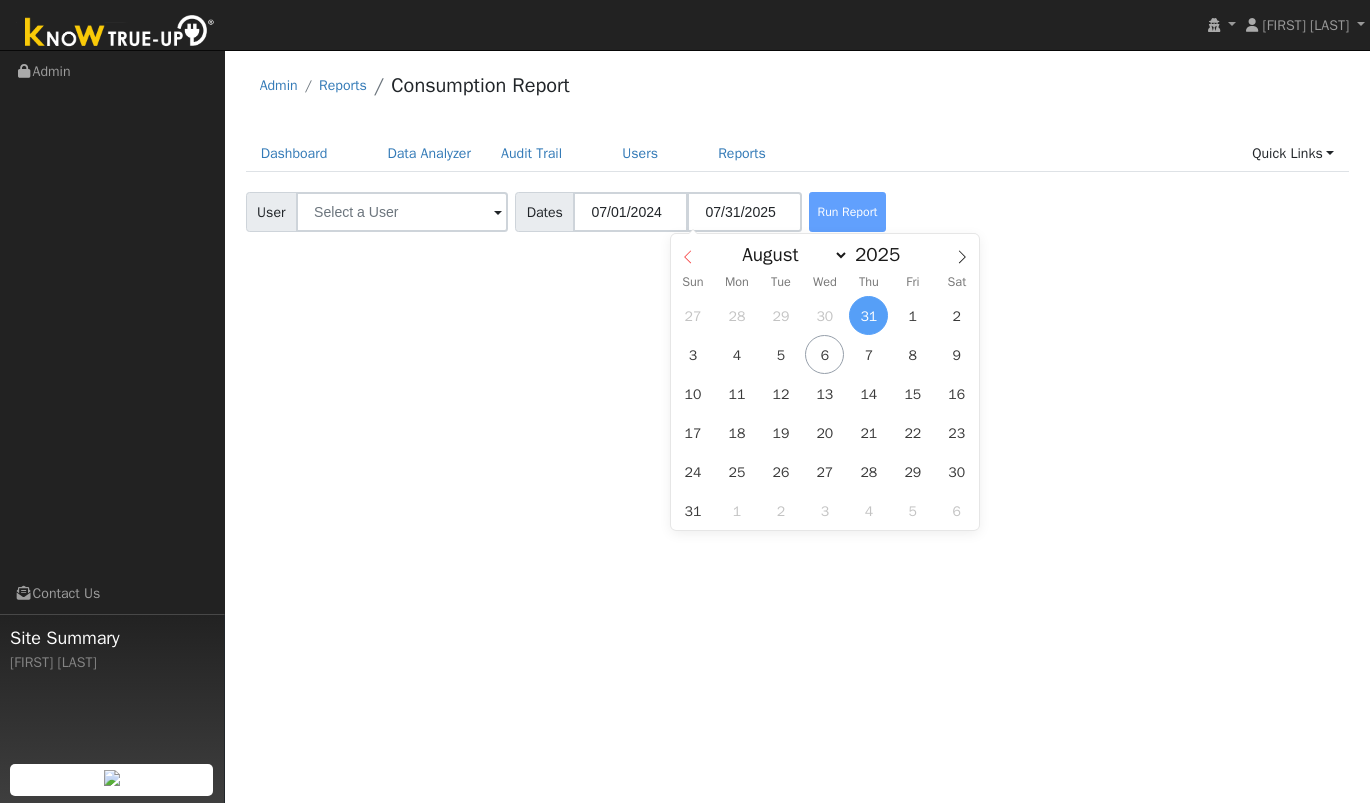 click 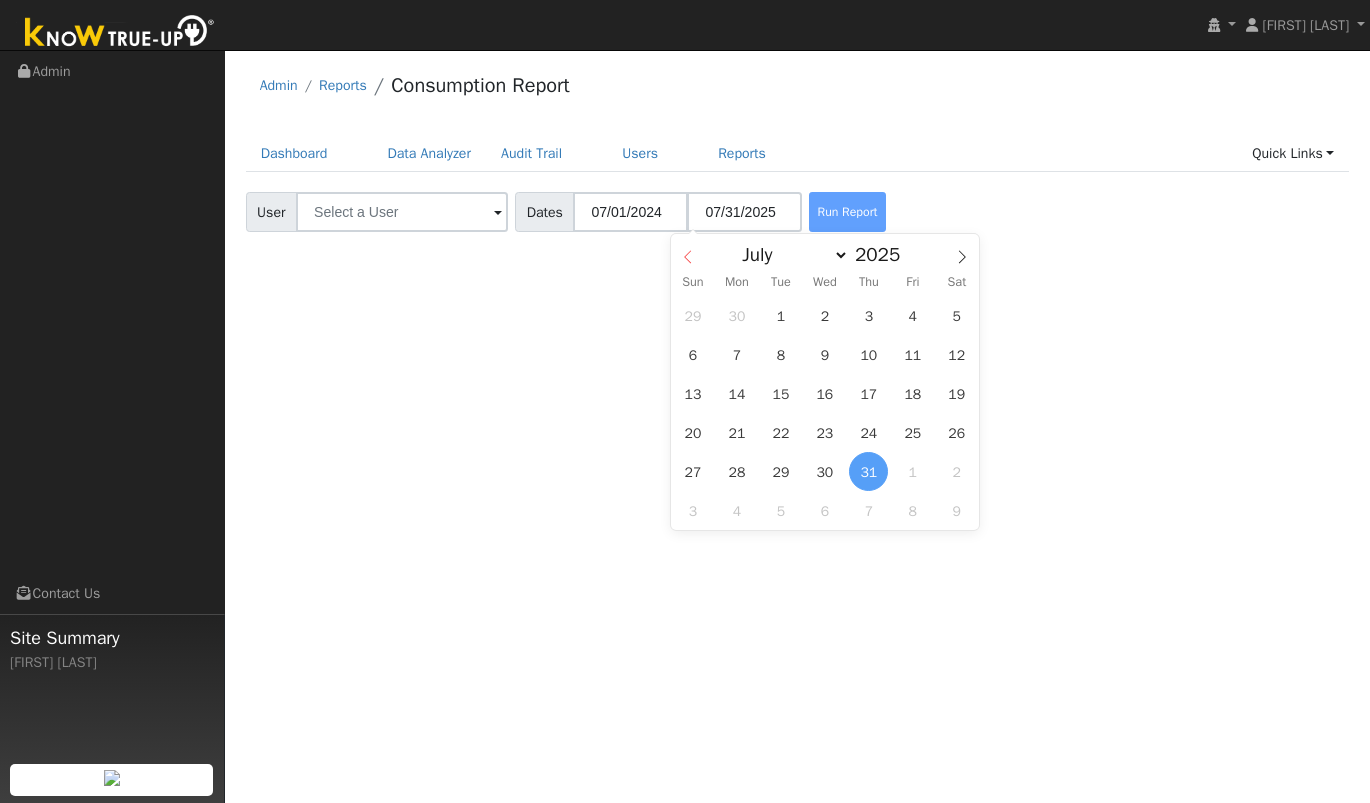 click 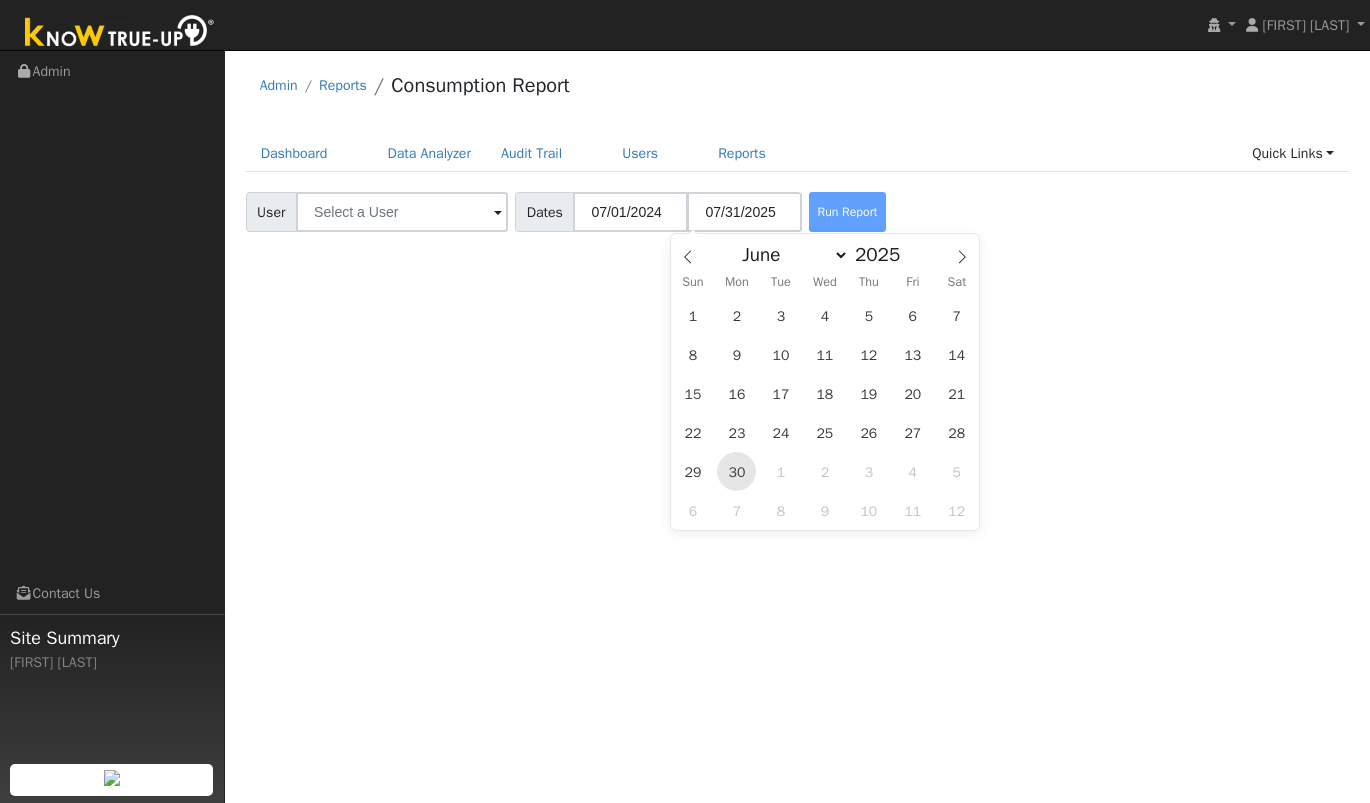 click on "30" at bounding box center (736, 471) 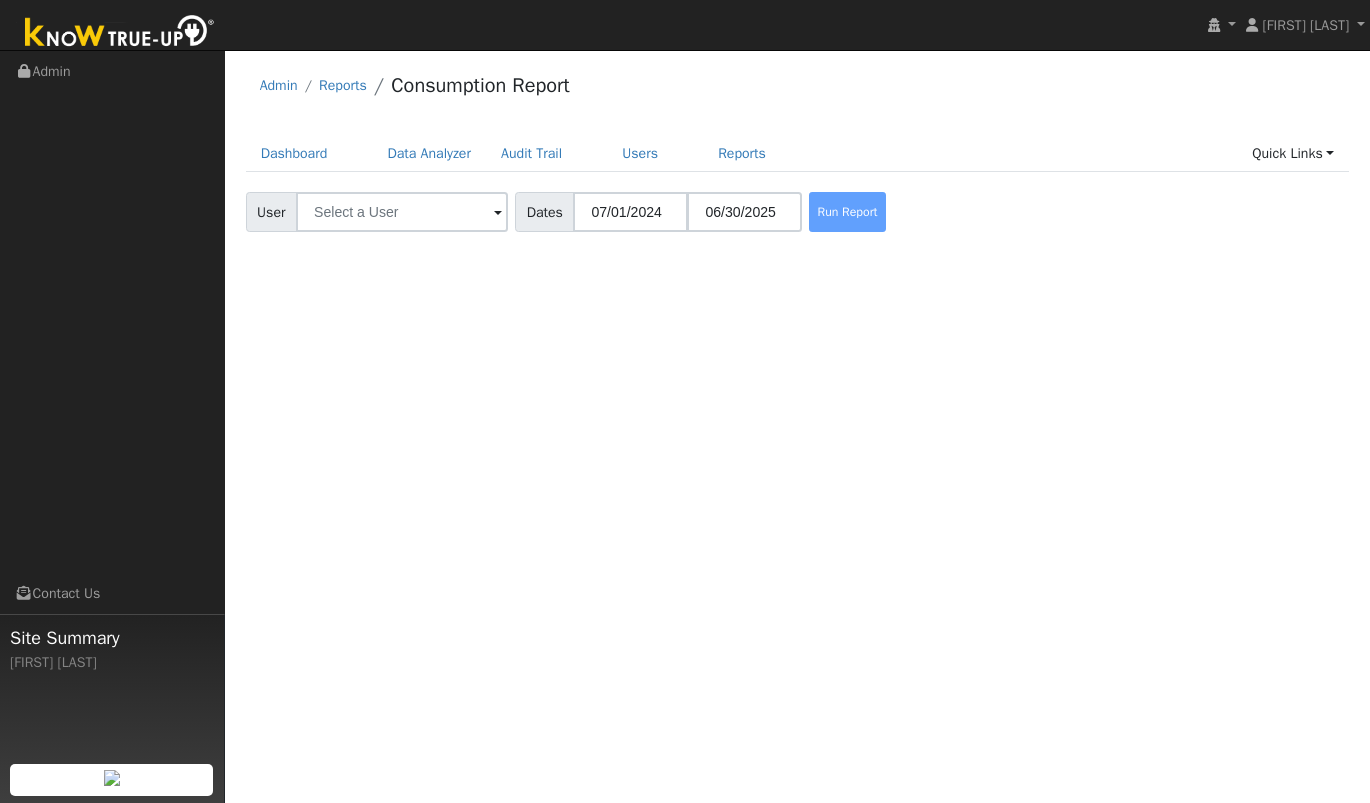 click on "Run Report" at bounding box center [855, 212] 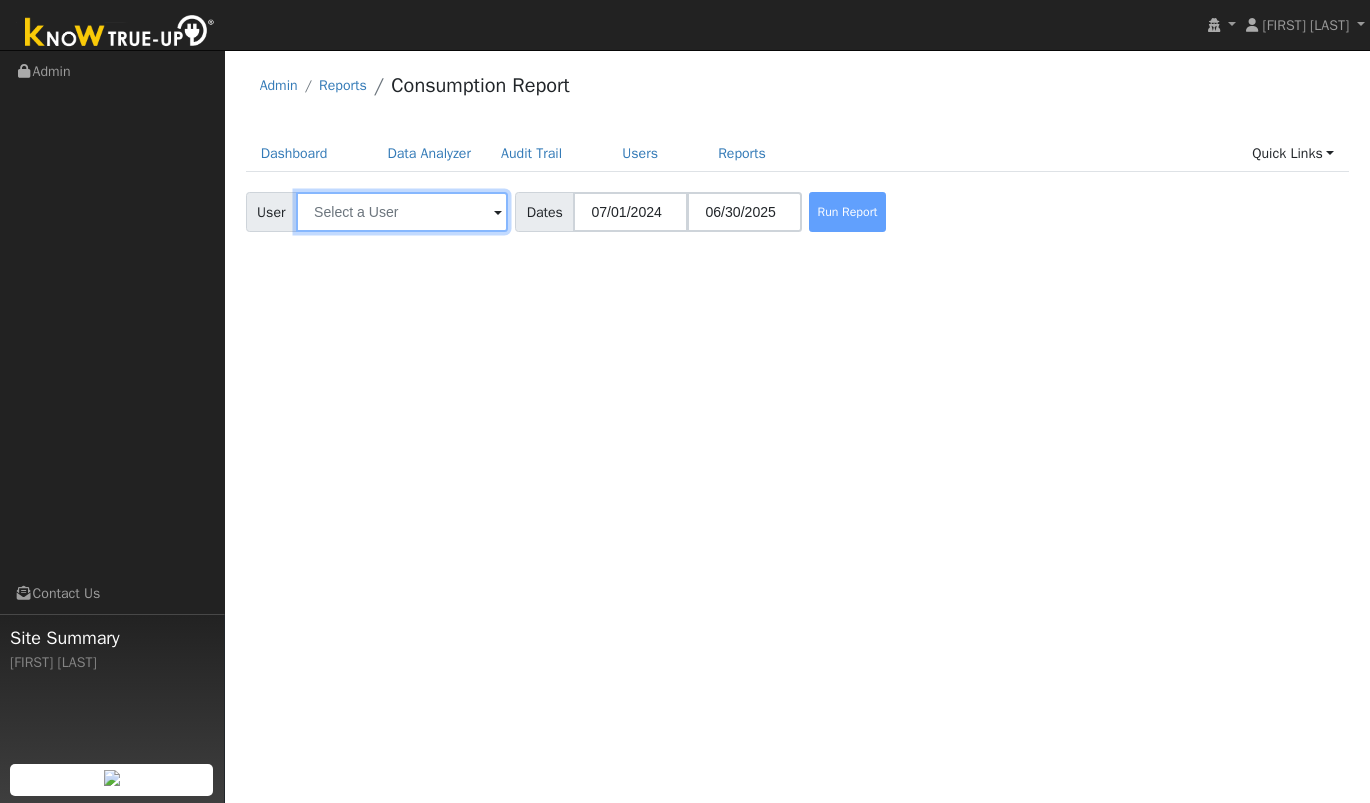 click at bounding box center [402, 212] 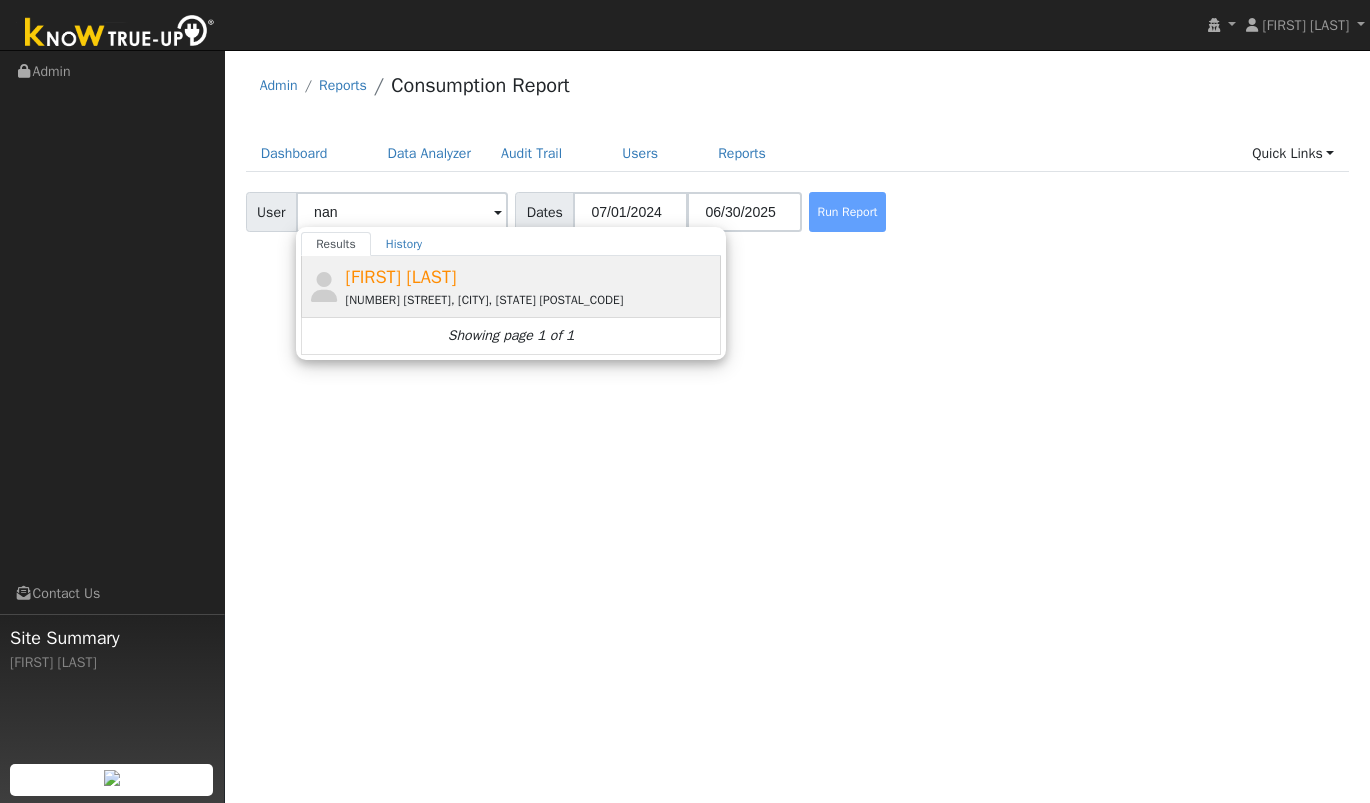 click on "[FIRST] [LAST]" at bounding box center [401, 277] 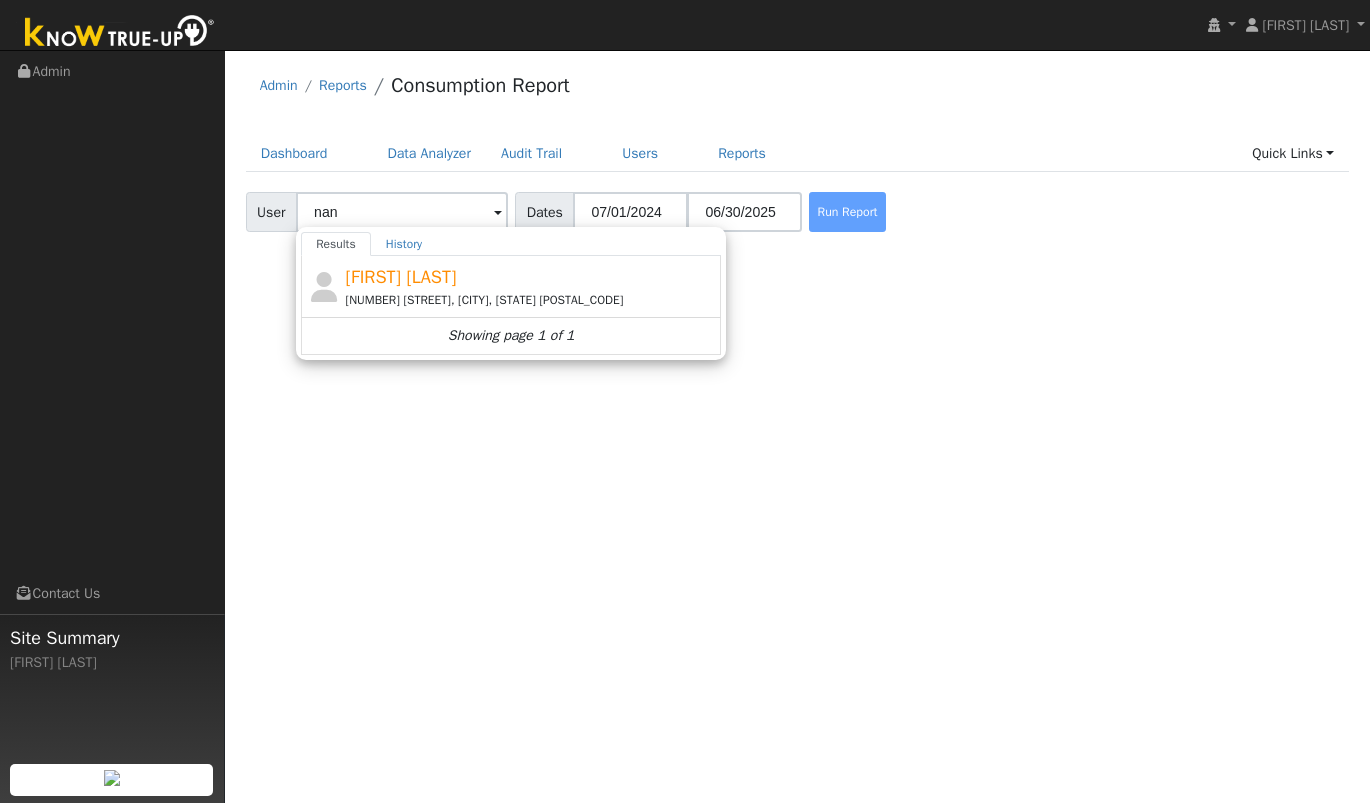 type on "[FIRST] [LAST]" 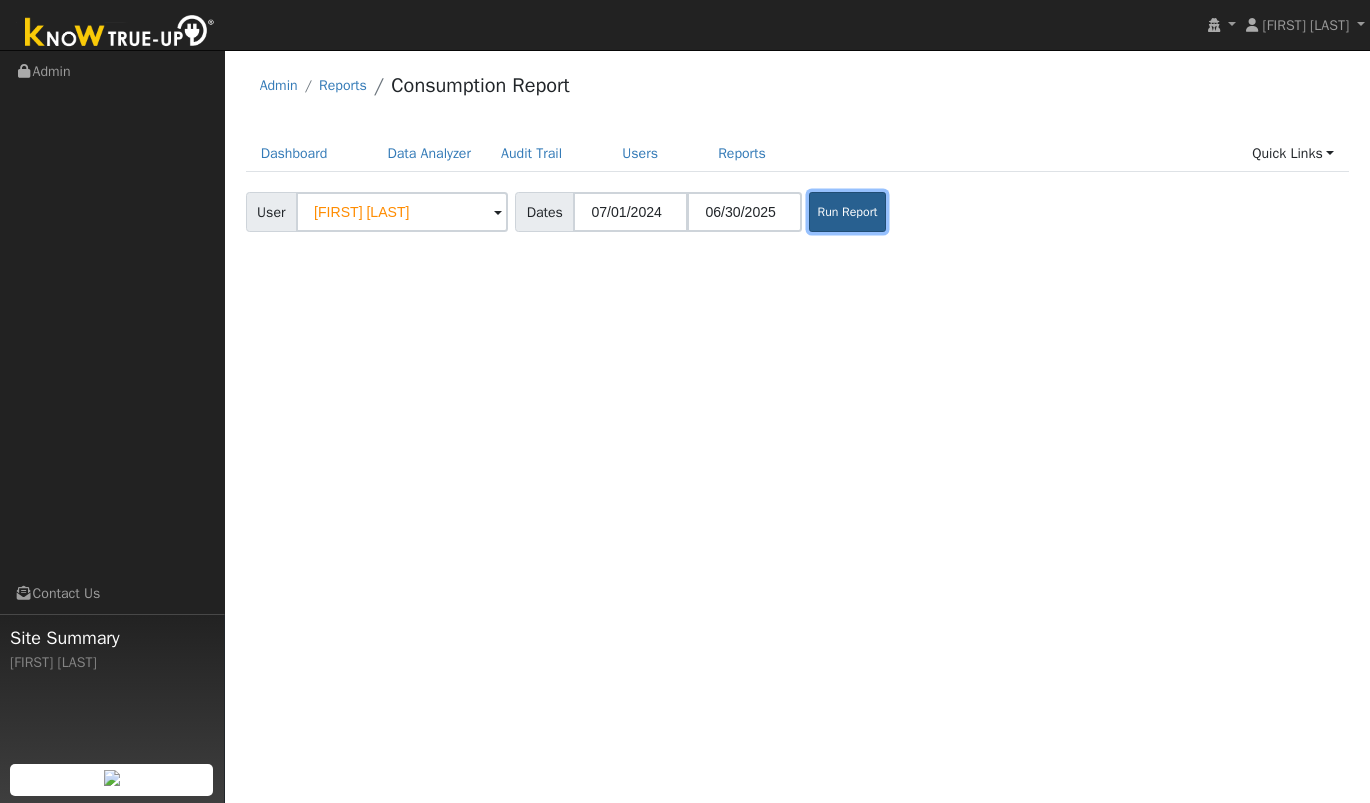click on "Run Report" at bounding box center (847, 212) 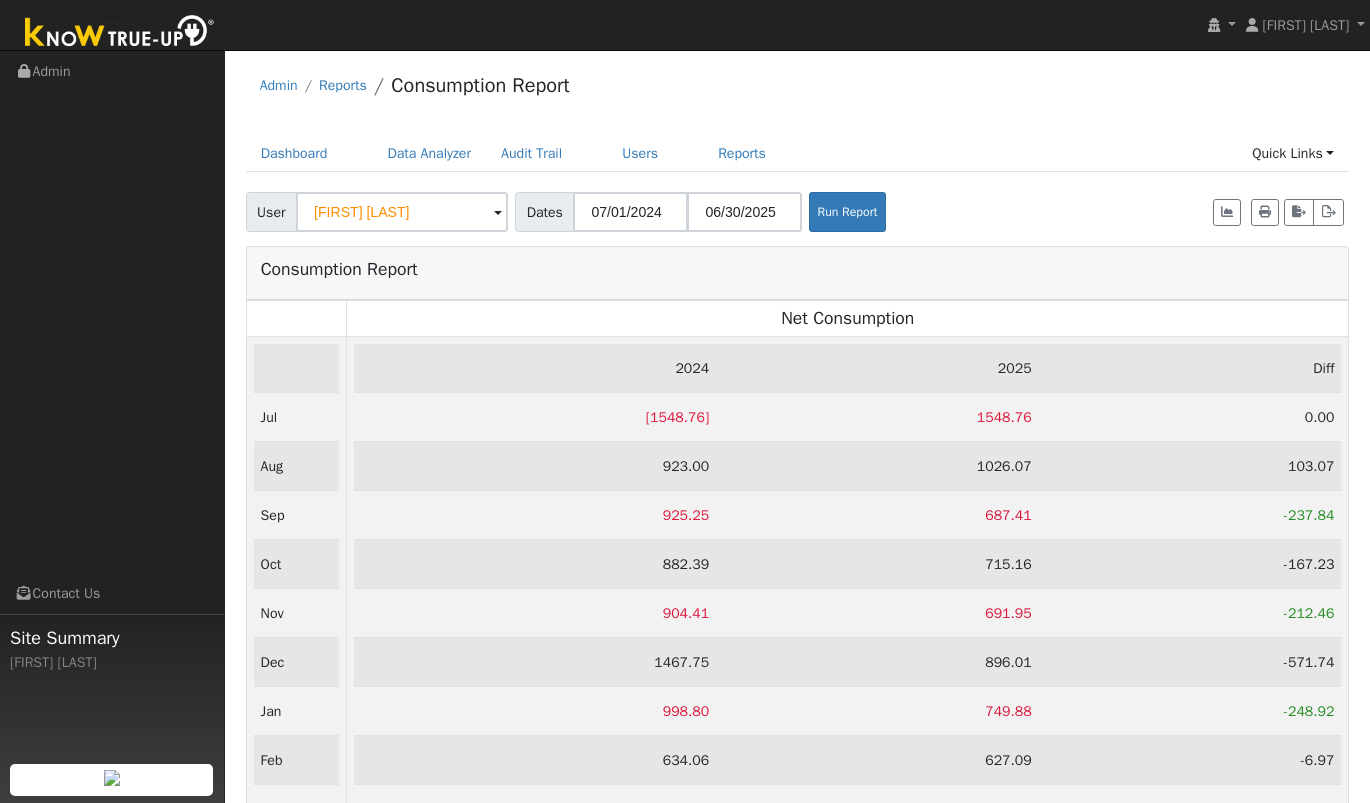 scroll, scrollTop: 261, scrollLeft: 0, axis: vertical 